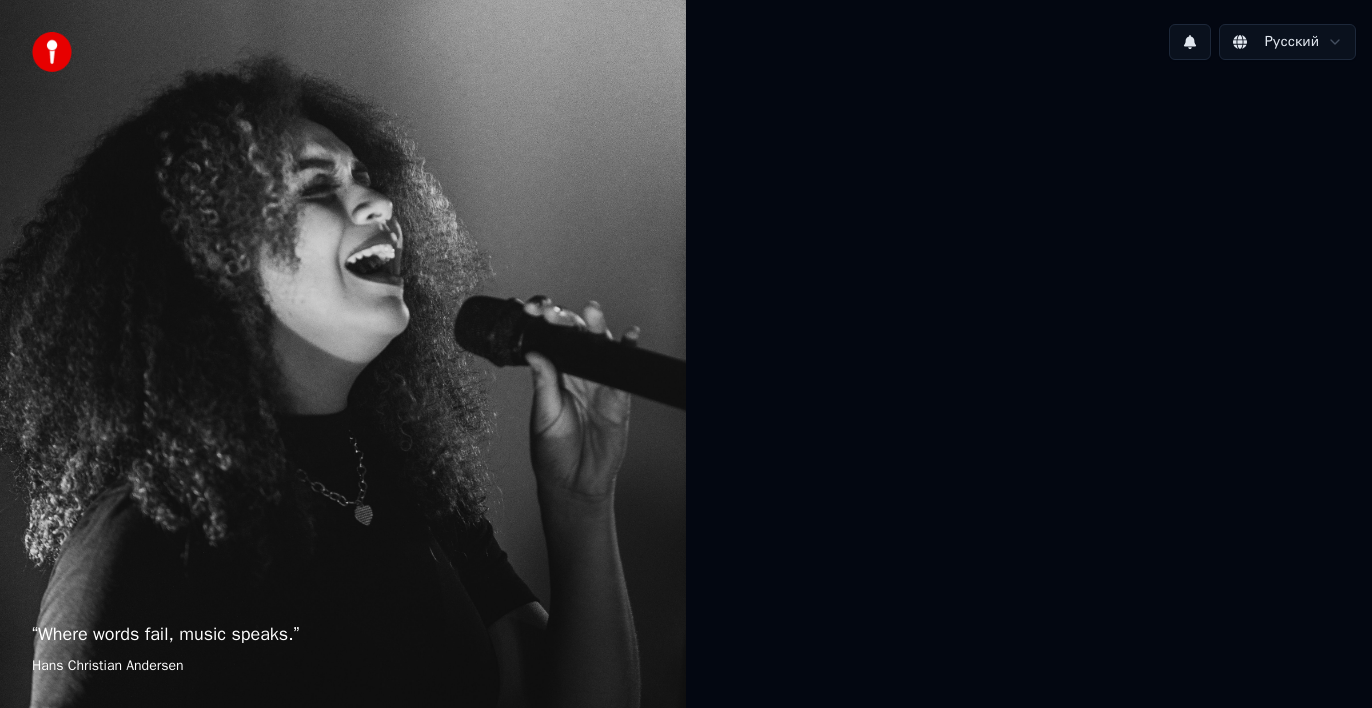 scroll, scrollTop: 0, scrollLeft: 0, axis: both 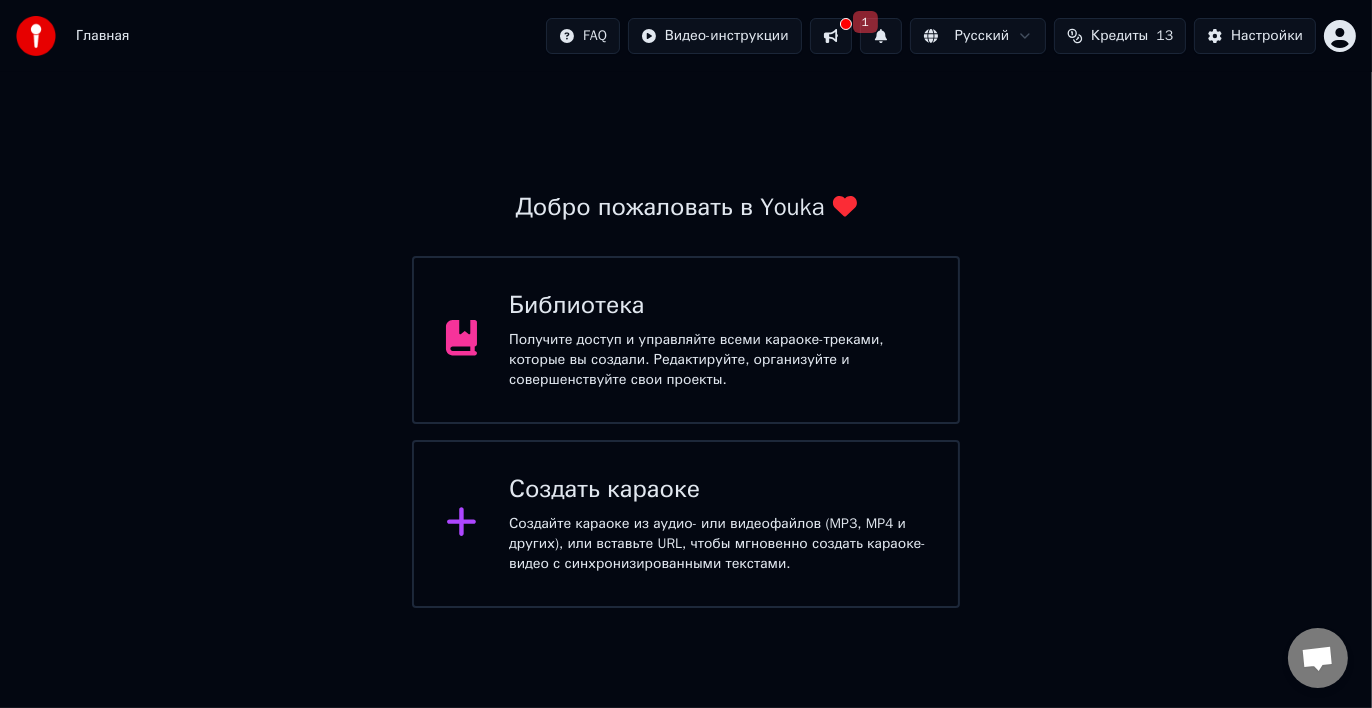 click at bounding box center (831, 36) 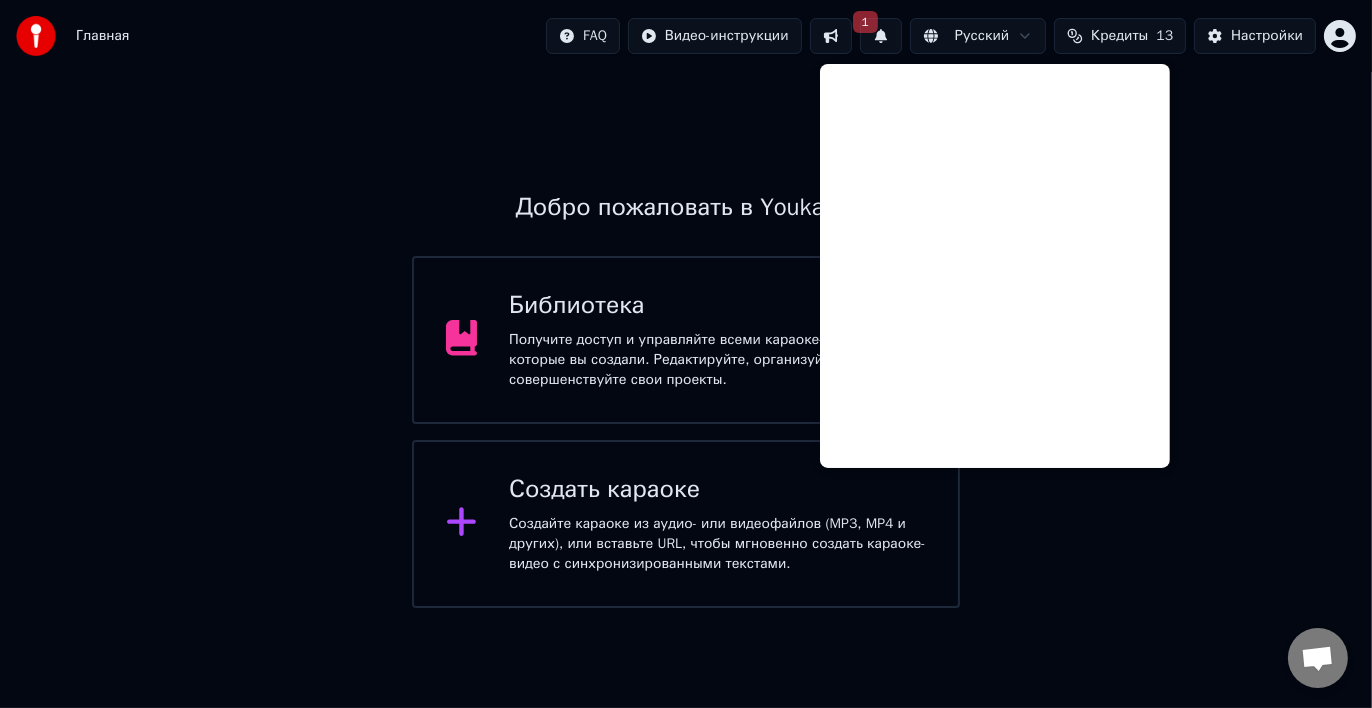 click on "Добро пожаловать в Youka Библиотека Получите доступ и управляйте всеми караоке-треками, которые вы создали. Редактируйте, организуйте и совершенствуйте свои проекты. Создать караоке Создайте караоке из аудио- или видеофайлов (MP3, MP4 и других), или вставьте URL, чтобы мгновенно создать караоке-видео с синхронизированными текстами." at bounding box center [686, 340] 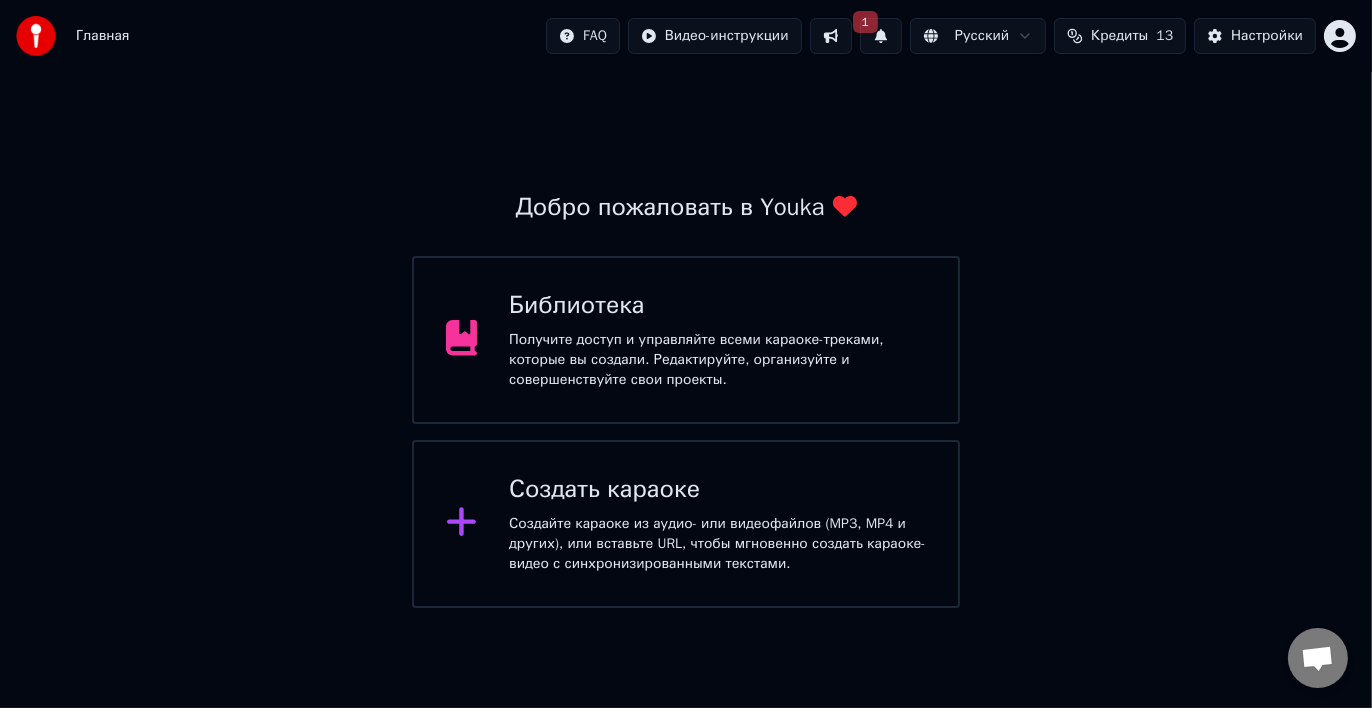 click on "1" at bounding box center [881, 36] 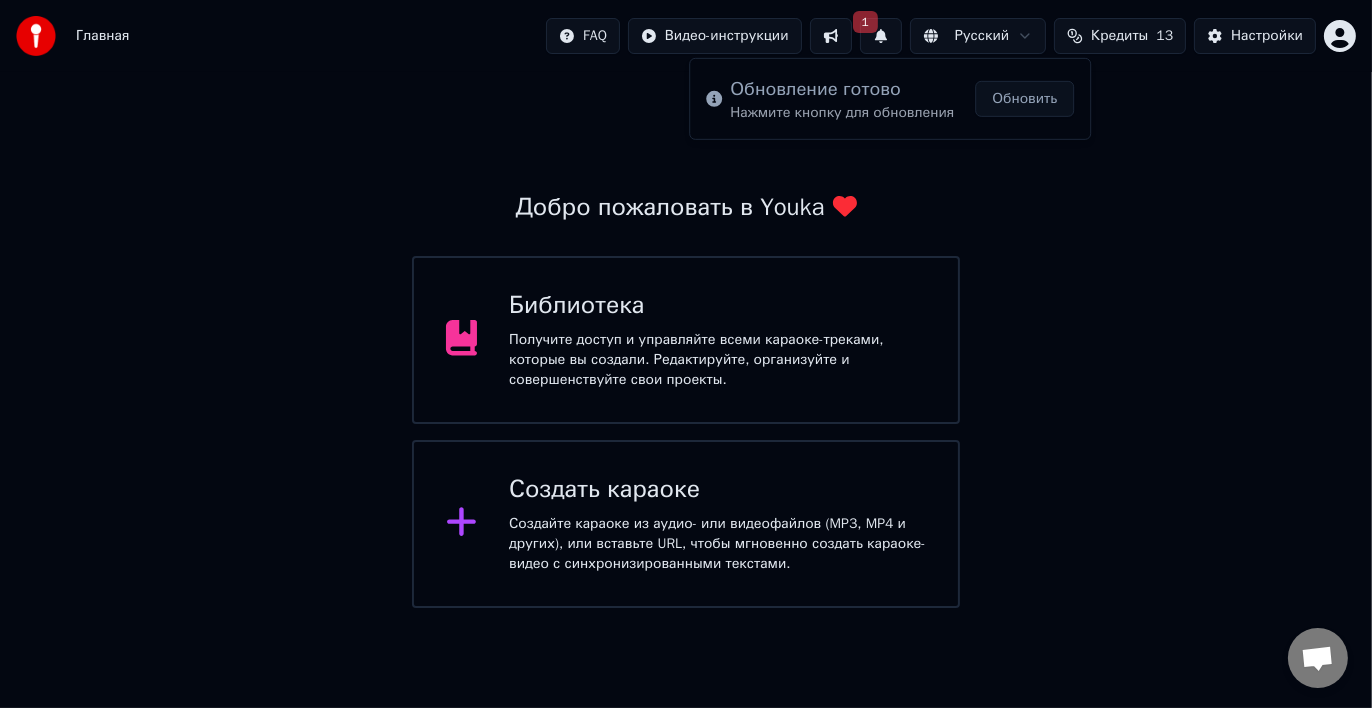 click on "Обновить" at bounding box center (1024, 99) 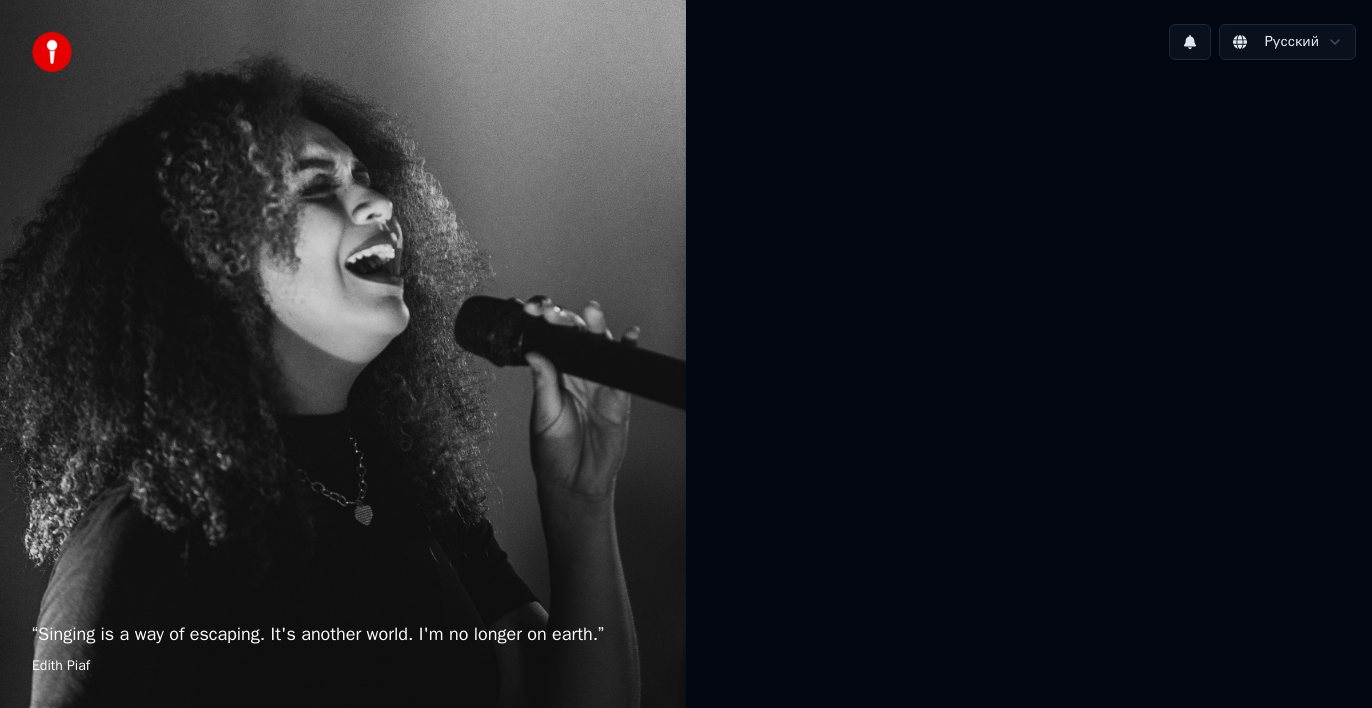scroll, scrollTop: 0, scrollLeft: 0, axis: both 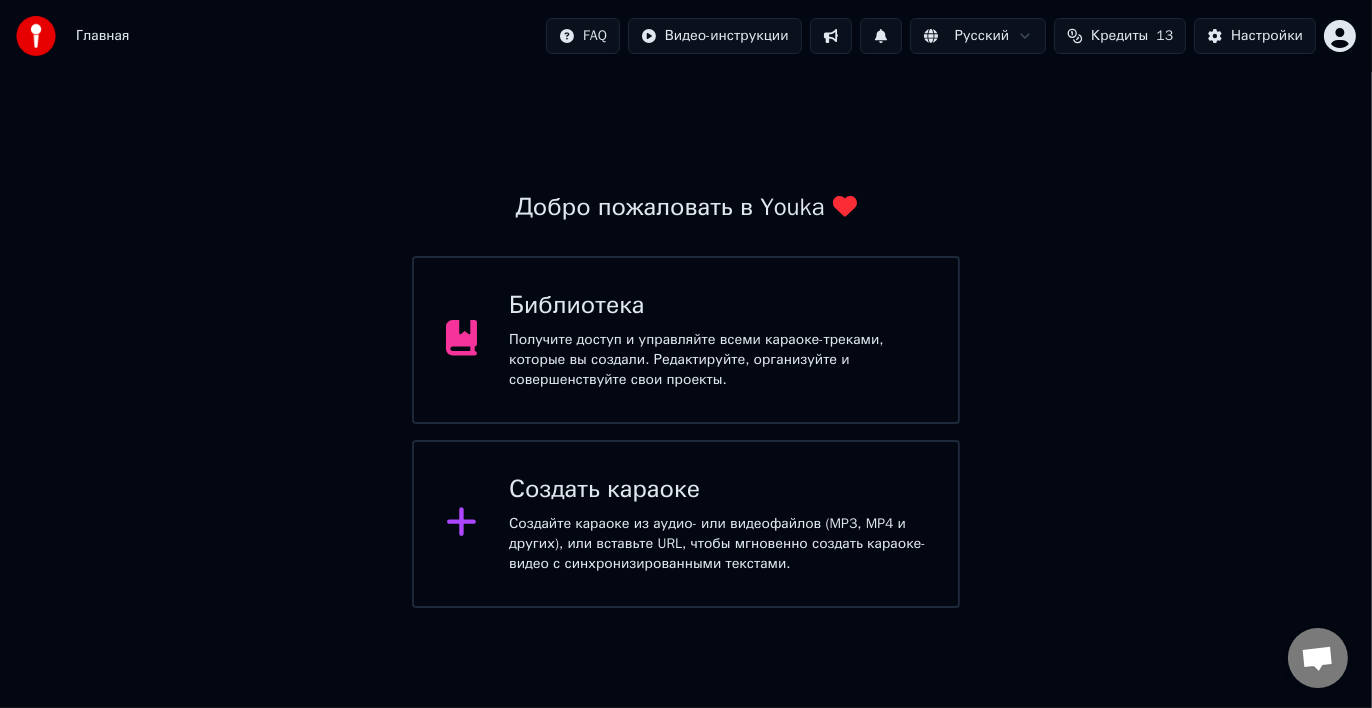 click on "Создать караоке Создайте караоке из аудио- или видеофайлов (MP3, MP4 и других), или вставьте URL, чтобы мгновенно создать караоке-видео с синхронизированными текстами." at bounding box center [717, 524] 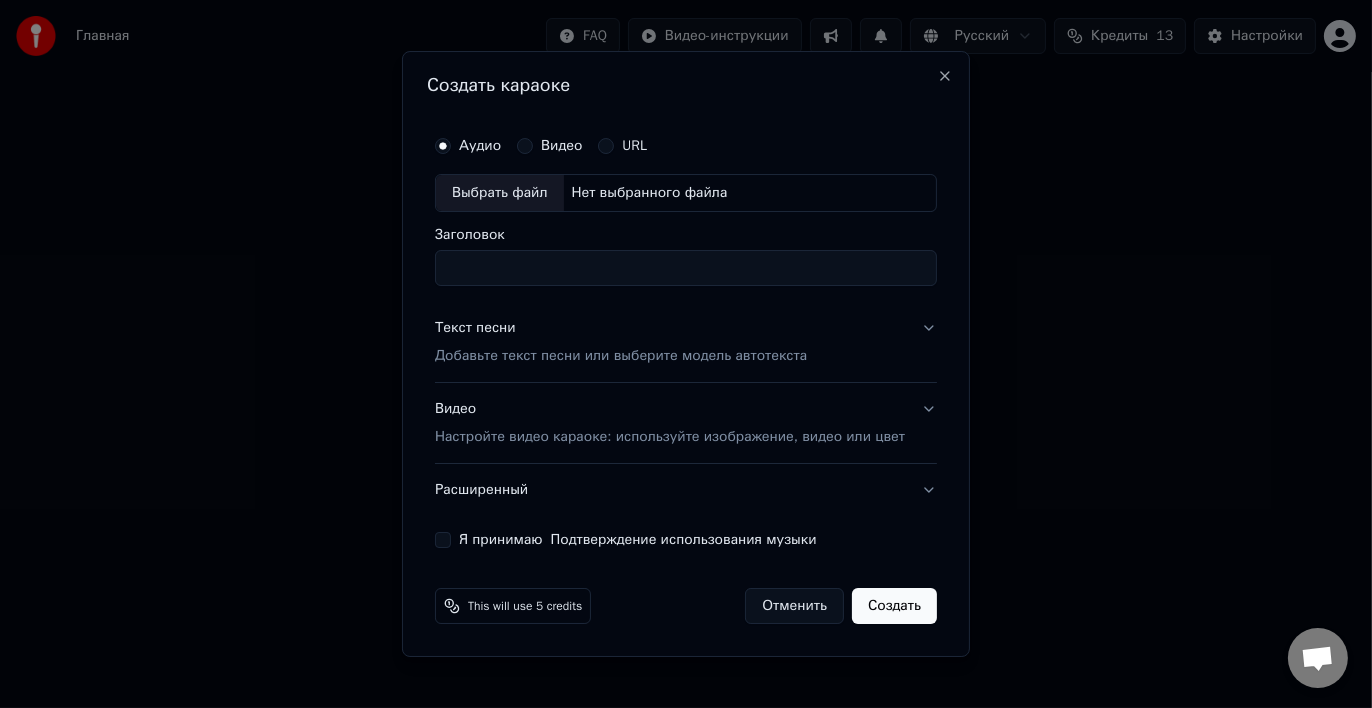 click on "Заголовок" at bounding box center [686, 268] 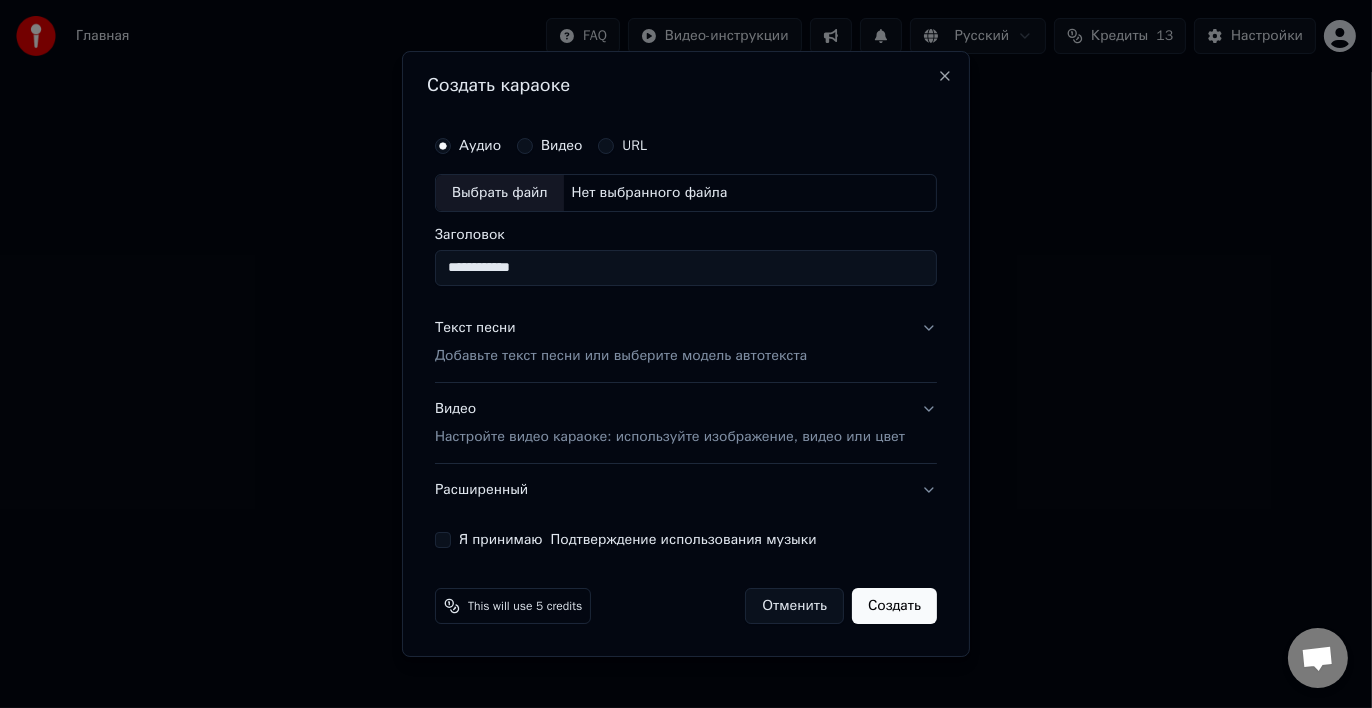 click on "**********" at bounding box center (686, 268) 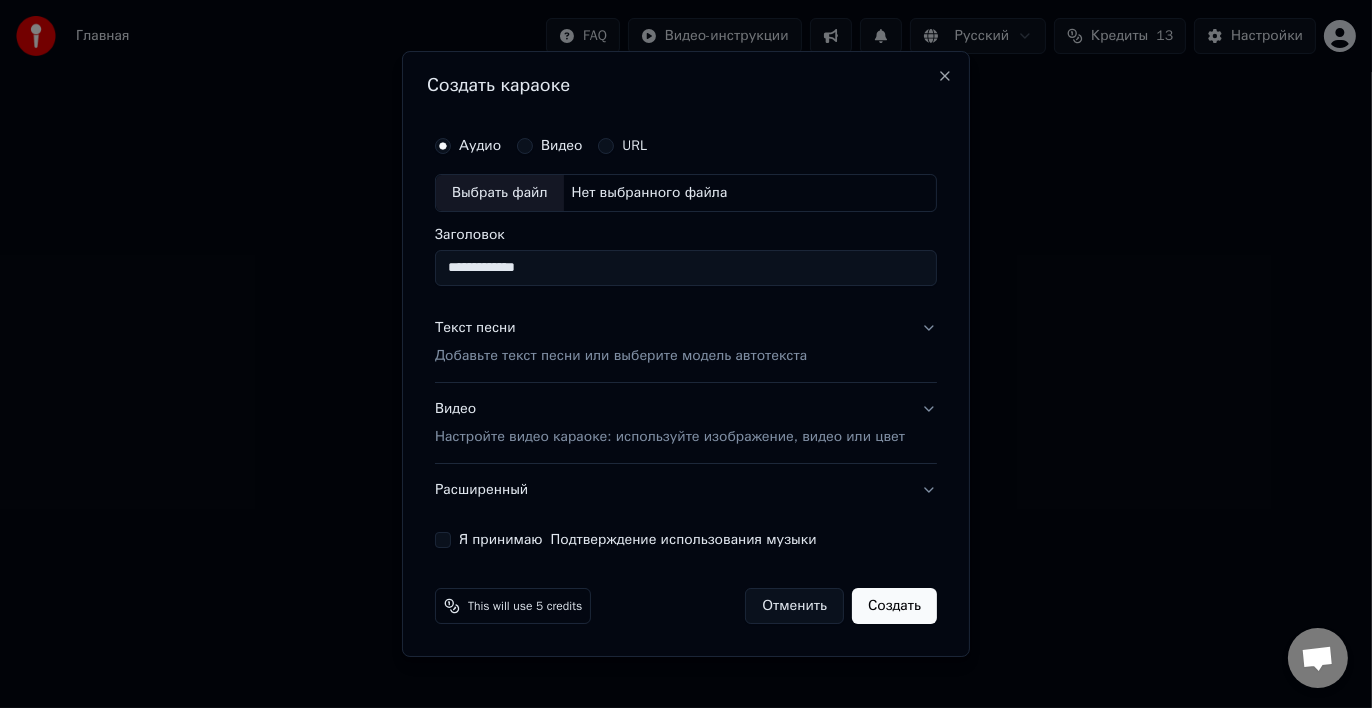 click on "**********" at bounding box center (686, 268) 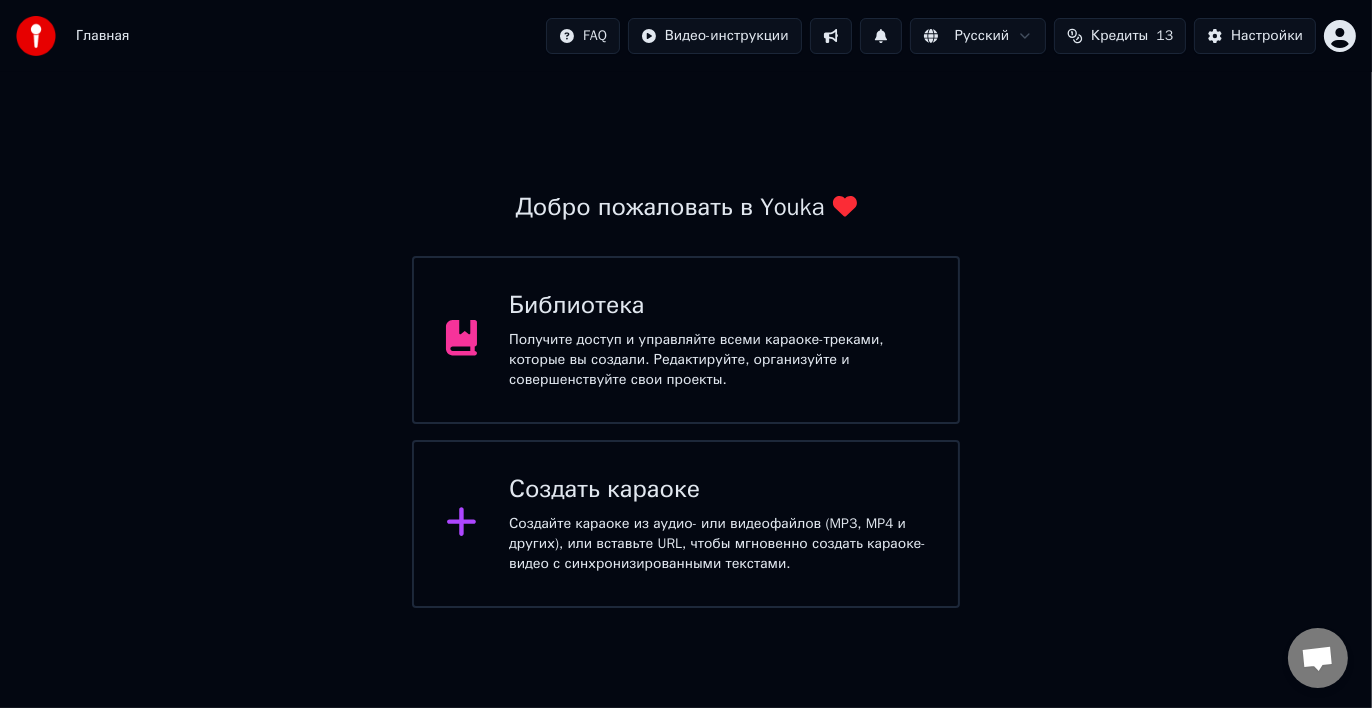 click on "Создайте караоке из аудио- или видеофайлов (MP3, MP4 и других), или вставьте URL, чтобы мгновенно создать караоке-видео с синхронизированными текстами." at bounding box center [717, 544] 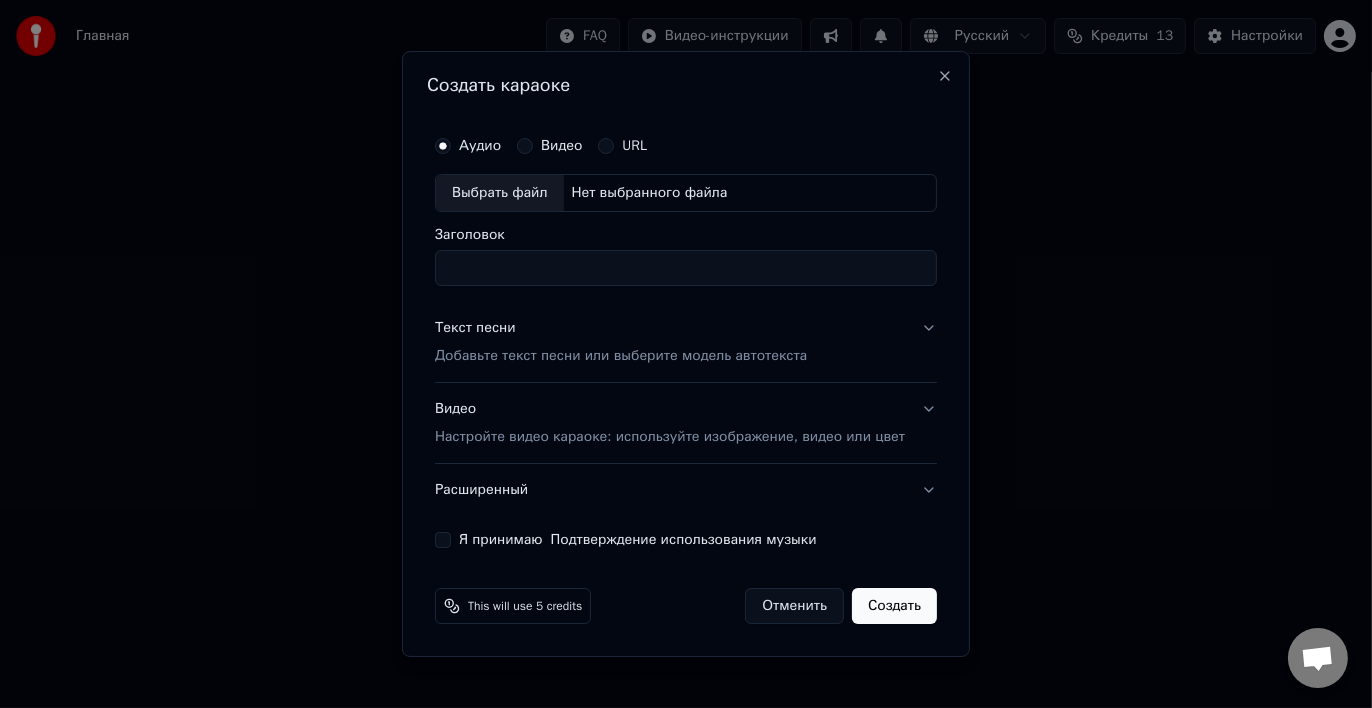 click on "Заголовок" at bounding box center [686, 268] 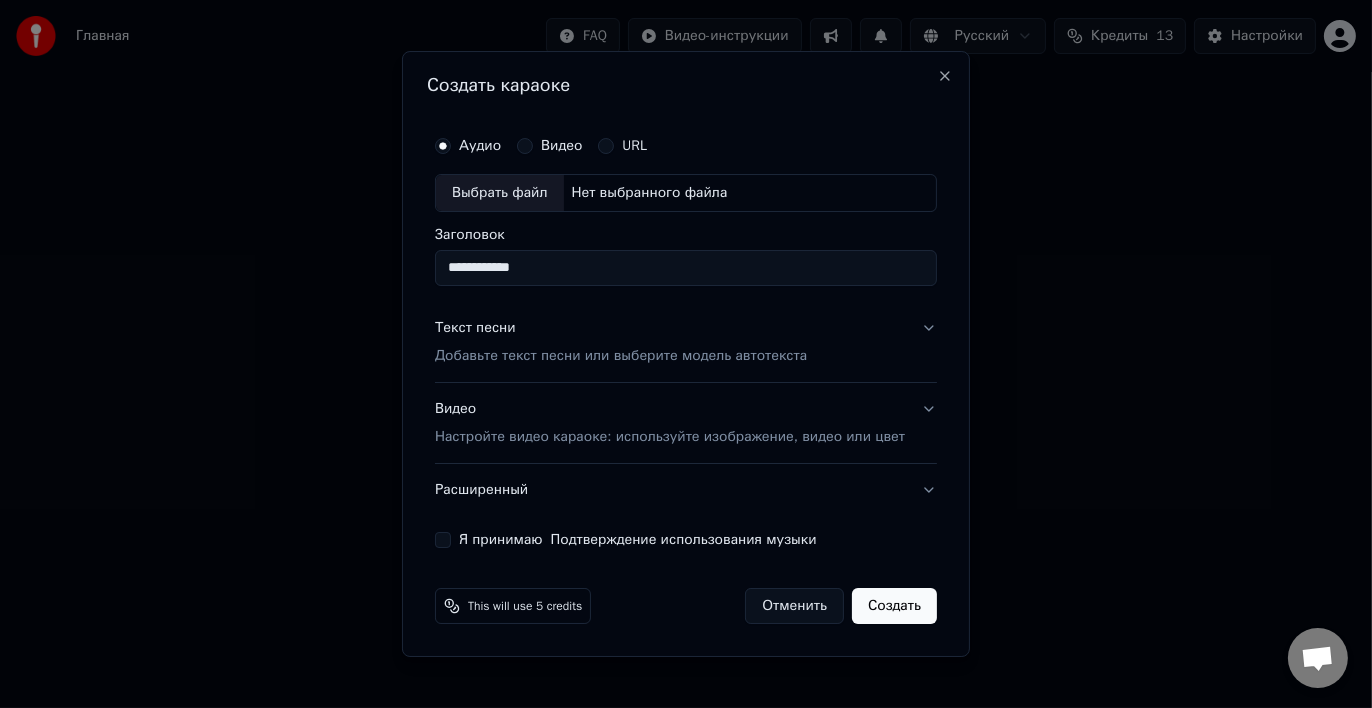 type on "**********" 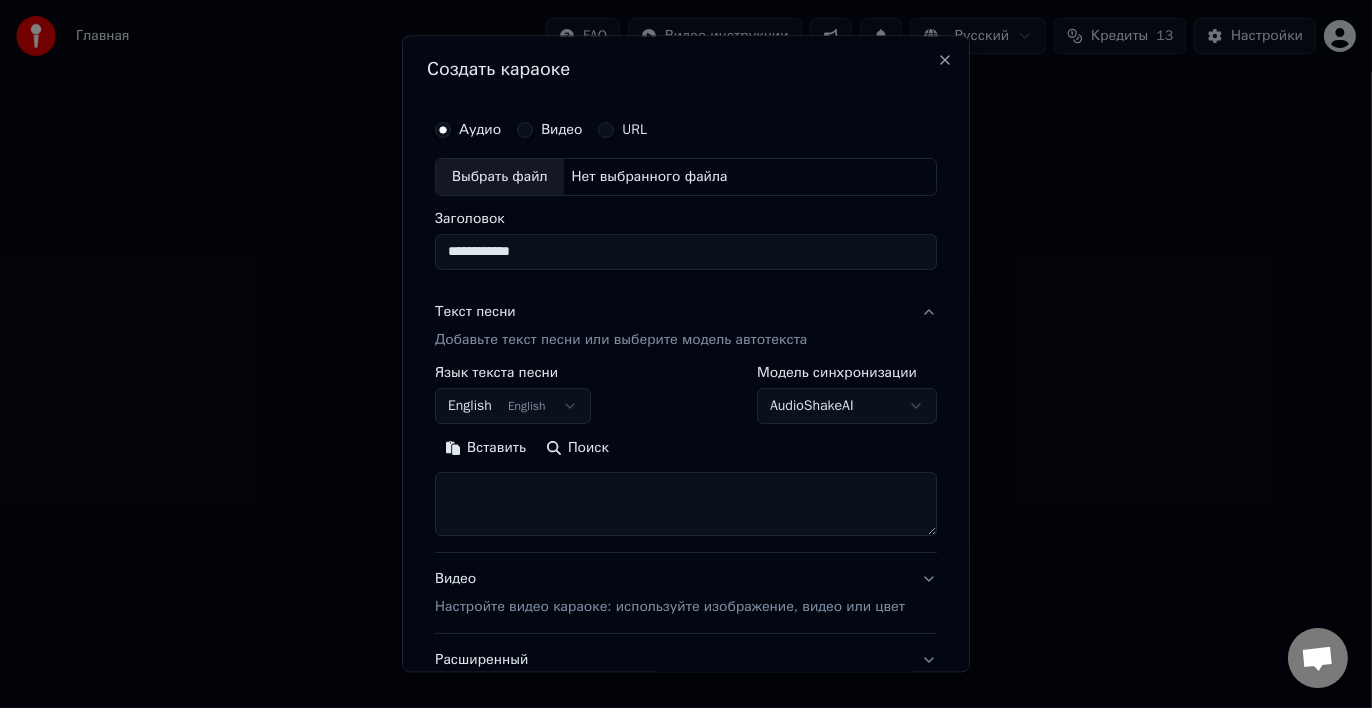 click on "English English" at bounding box center (513, 406) 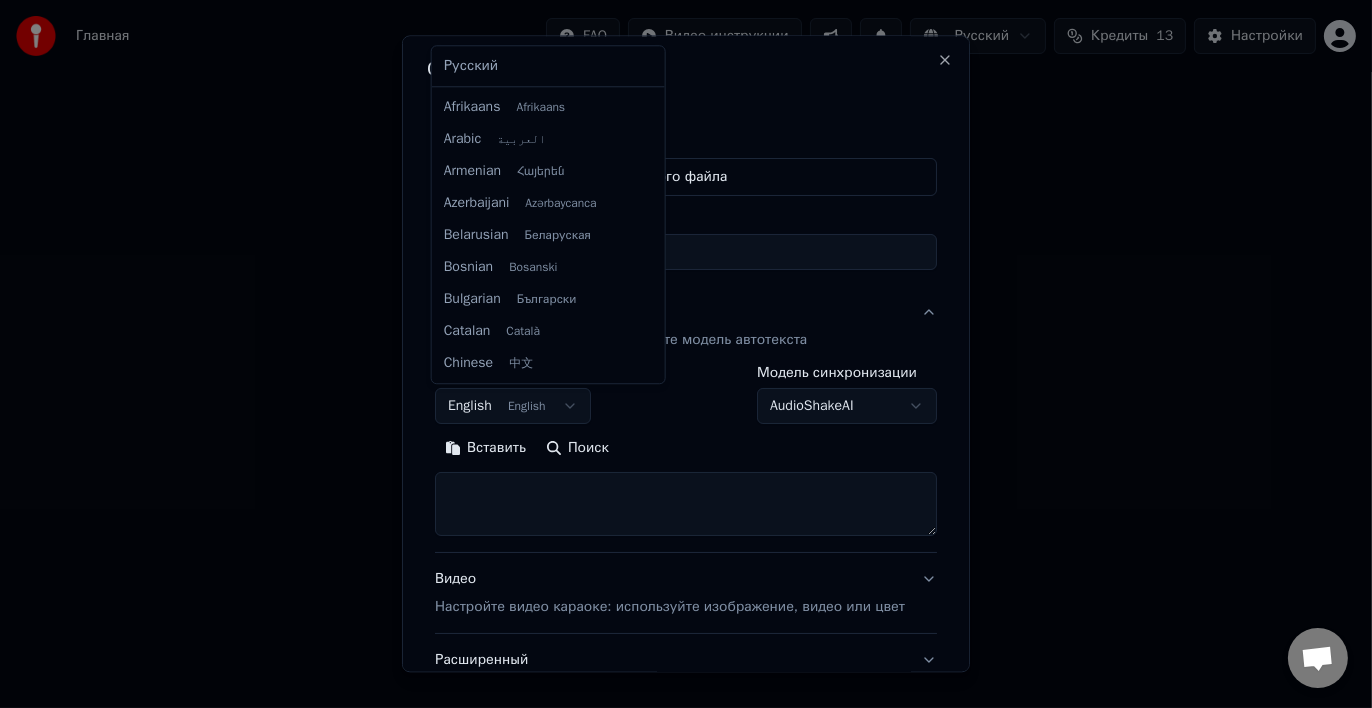 scroll, scrollTop: 160, scrollLeft: 0, axis: vertical 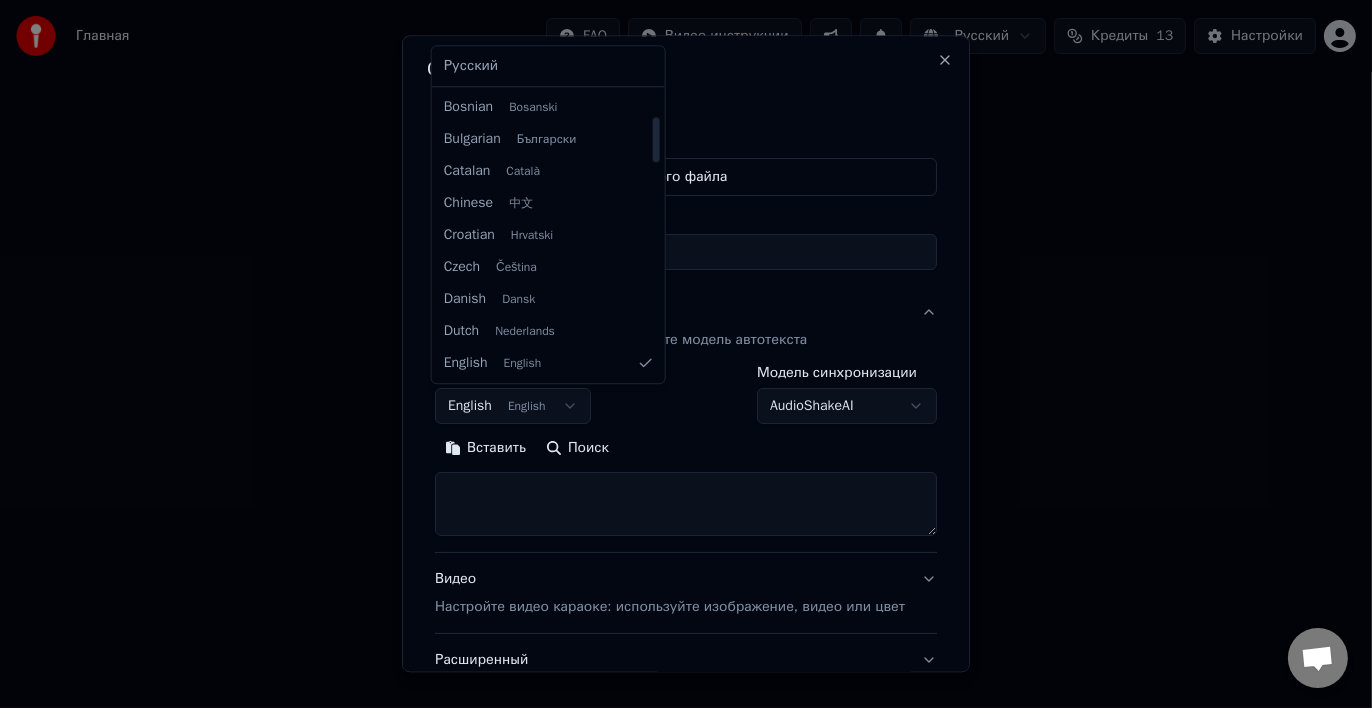 select on "**" 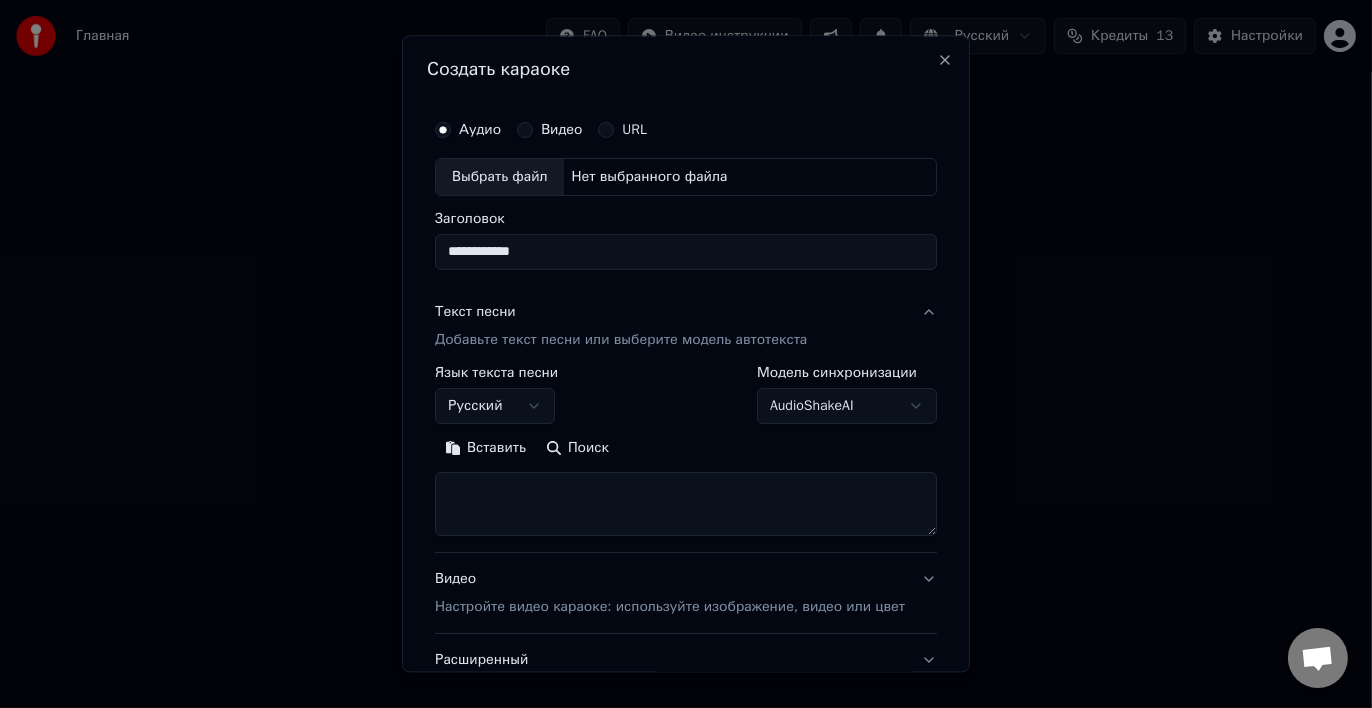 click on "Вставить" at bounding box center (485, 448) 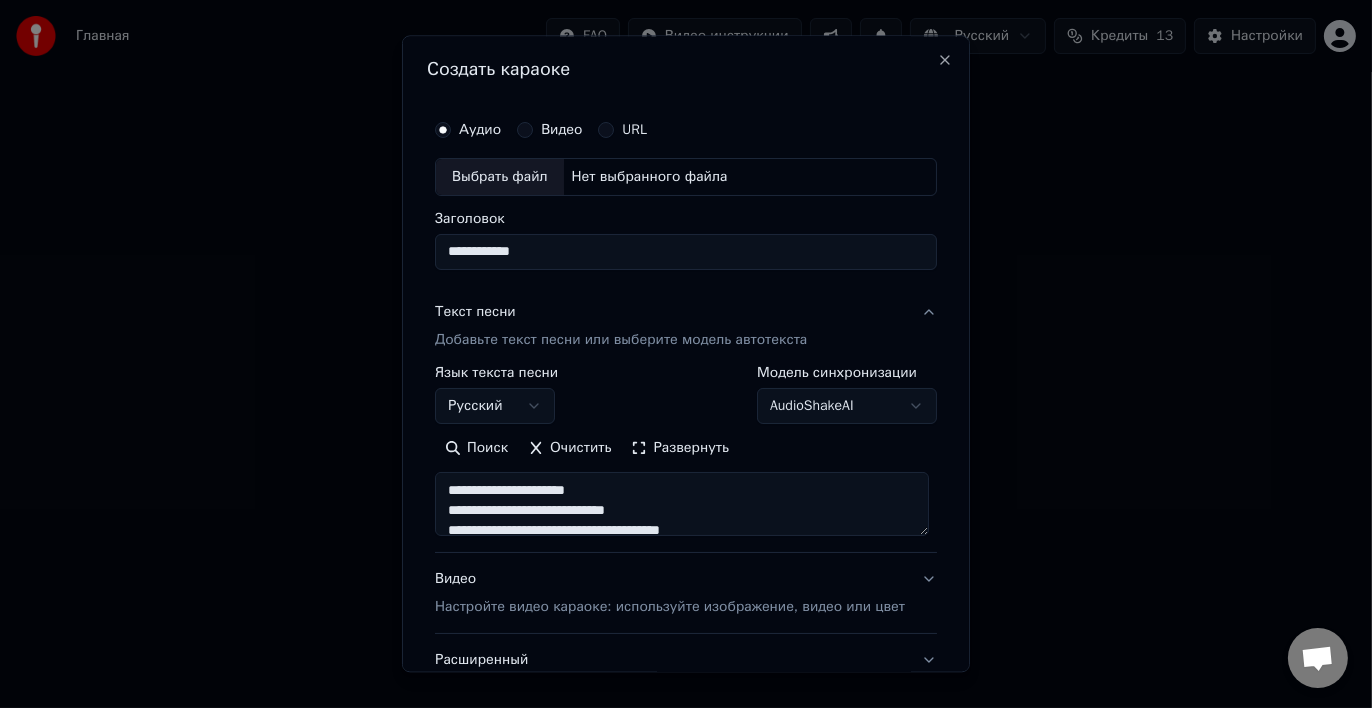 click at bounding box center [682, 504] 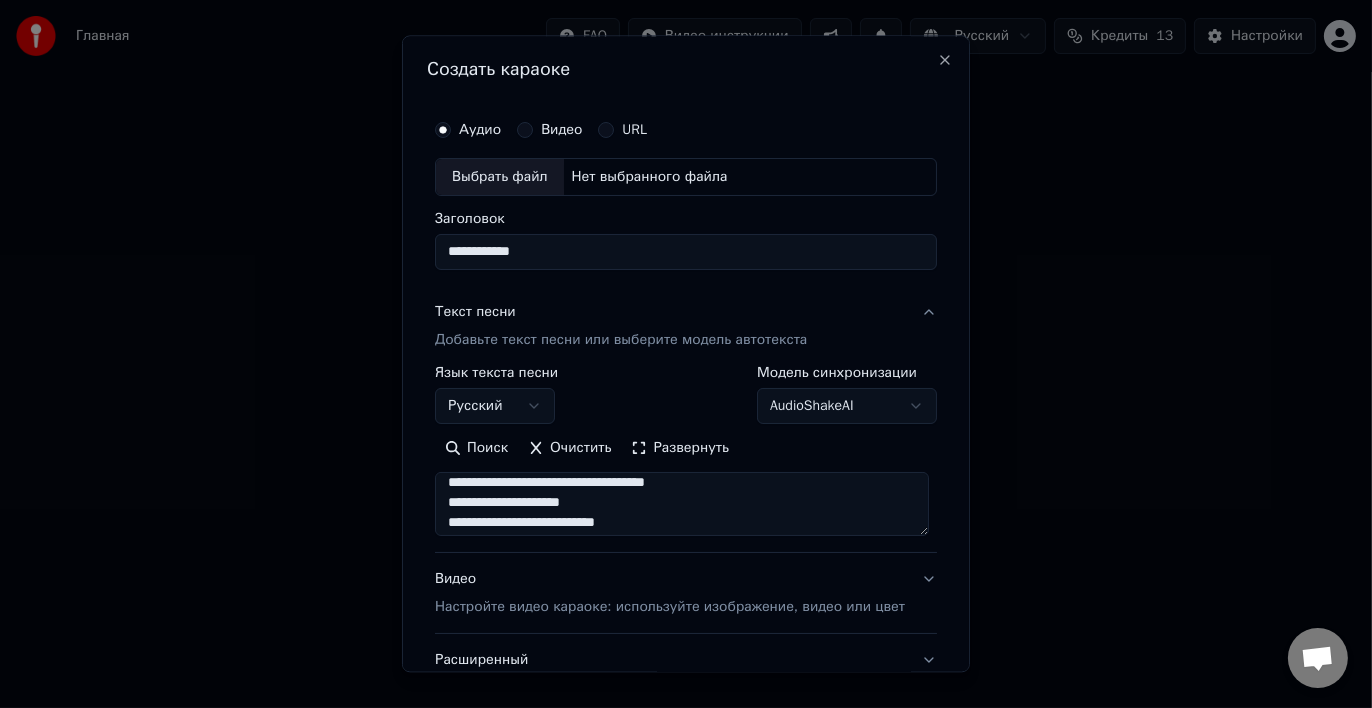 scroll, scrollTop: 100, scrollLeft: 0, axis: vertical 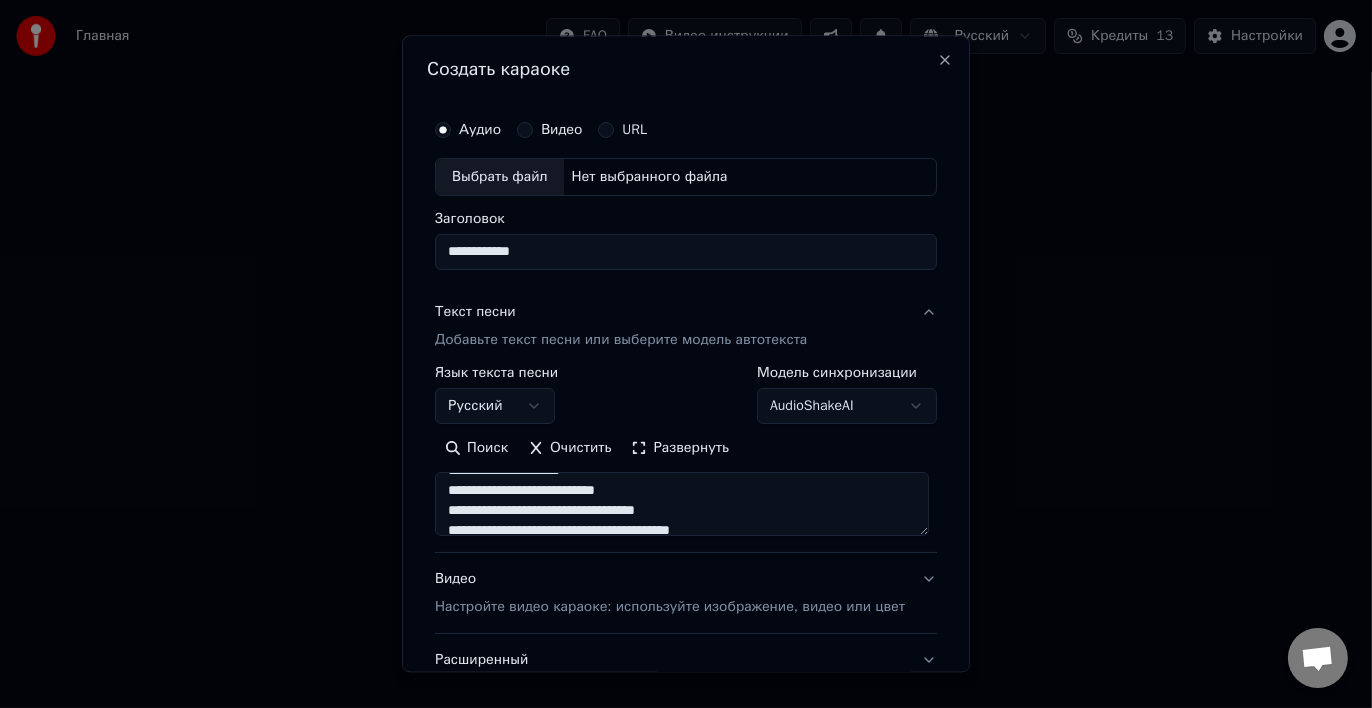 click at bounding box center [682, 504] 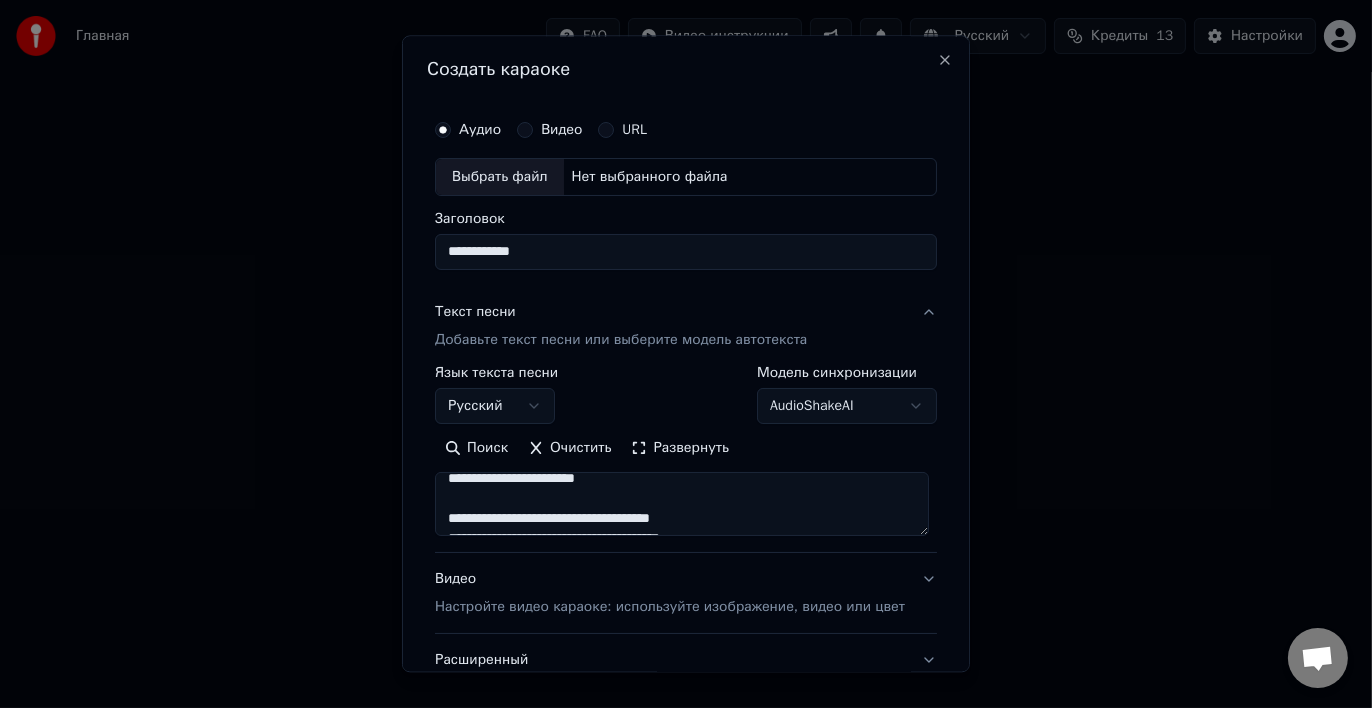 scroll, scrollTop: 200, scrollLeft: 0, axis: vertical 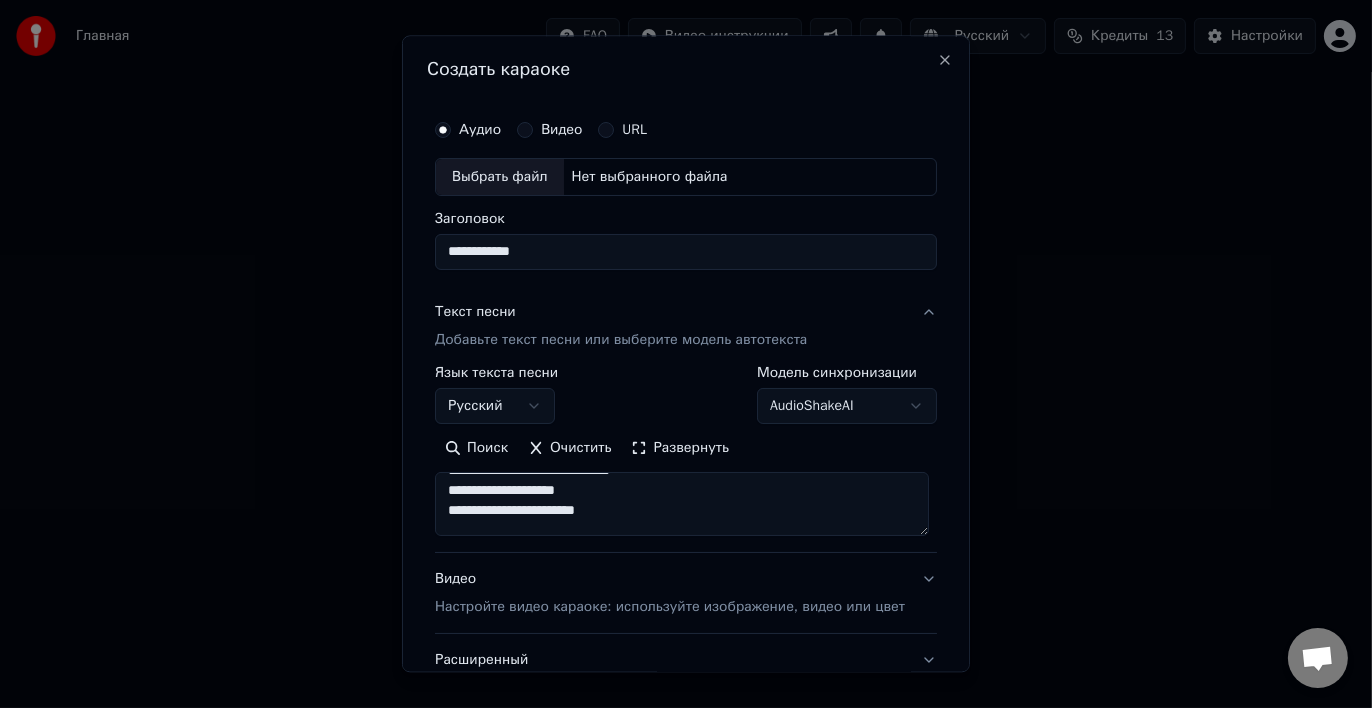 click on "Поиск Очистить Развернуть" at bounding box center [686, 484] 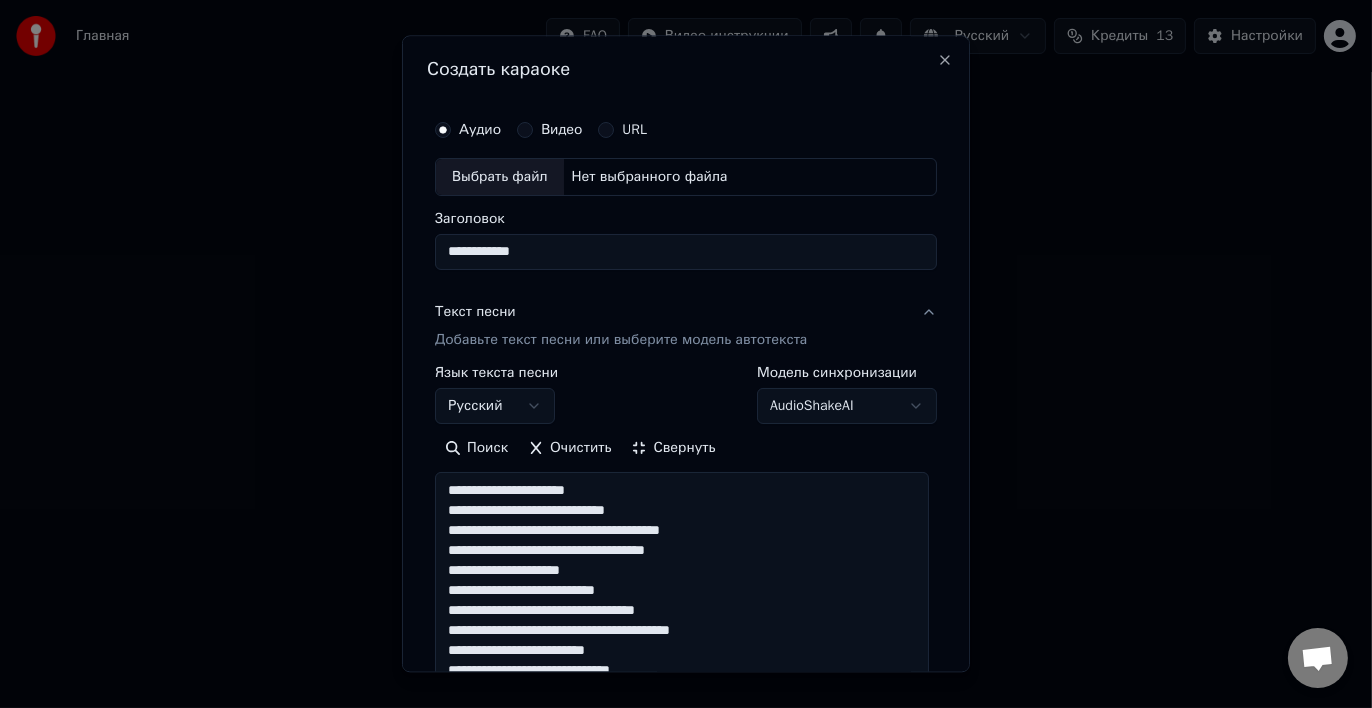 scroll, scrollTop: 2, scrollLeft: 0, axis: vertical 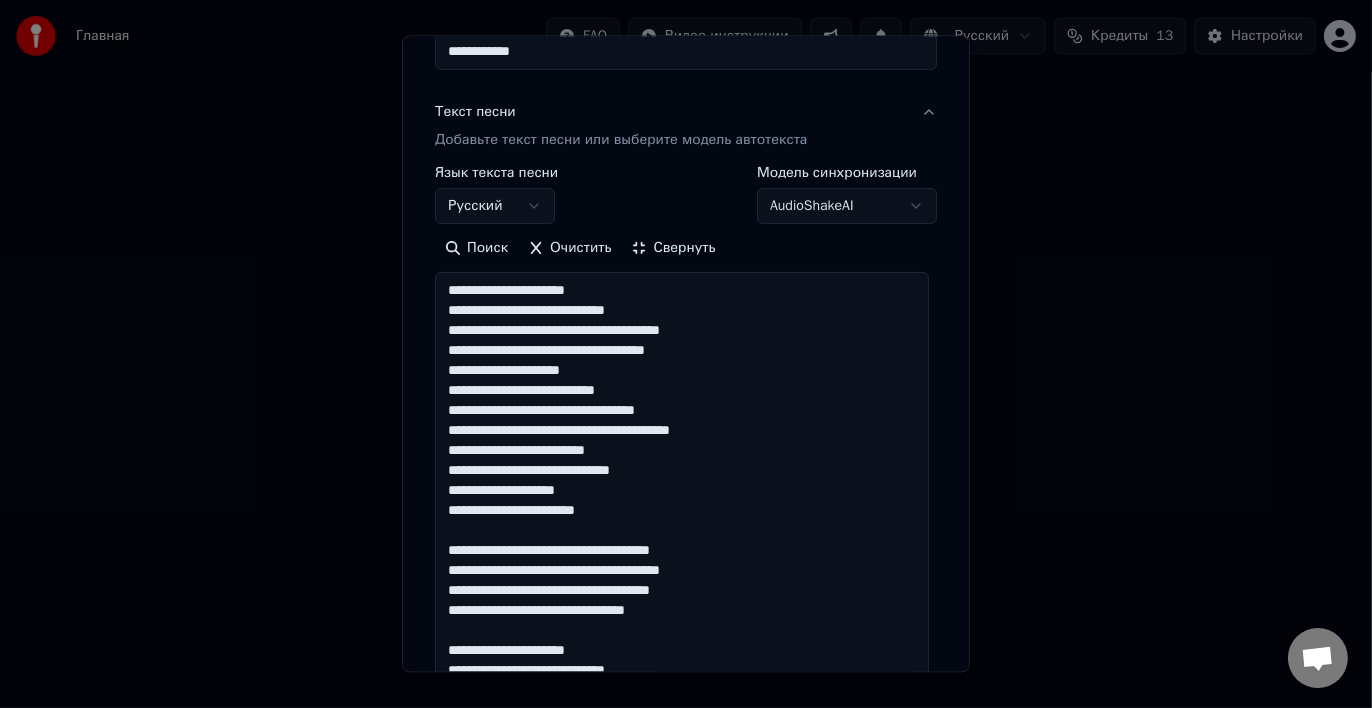 click on "Свернуть" at bounding box center (673, 248) 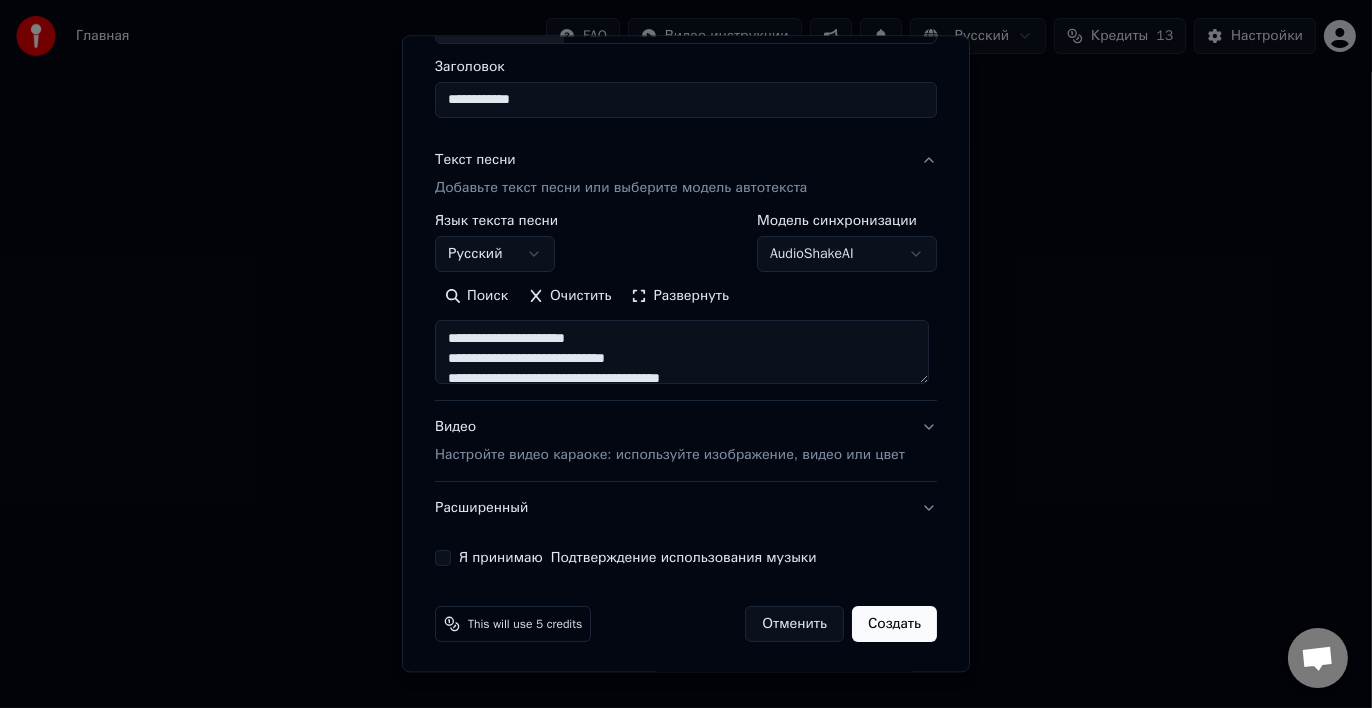 click on "Настройте видео караоке: используйте изображение, видео или цвет" at bounding box center [670, 455] 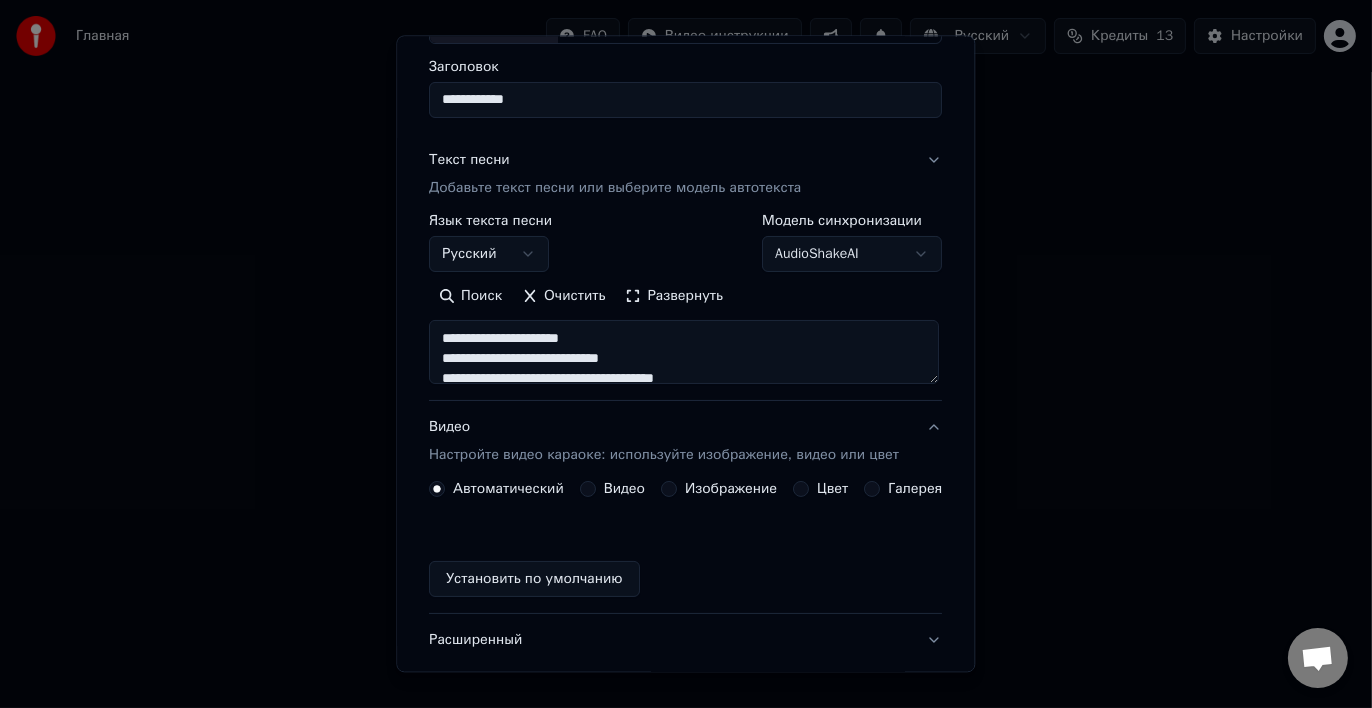 scroll, scrollTop: 97, scrollLeft: 0, axis: vertical 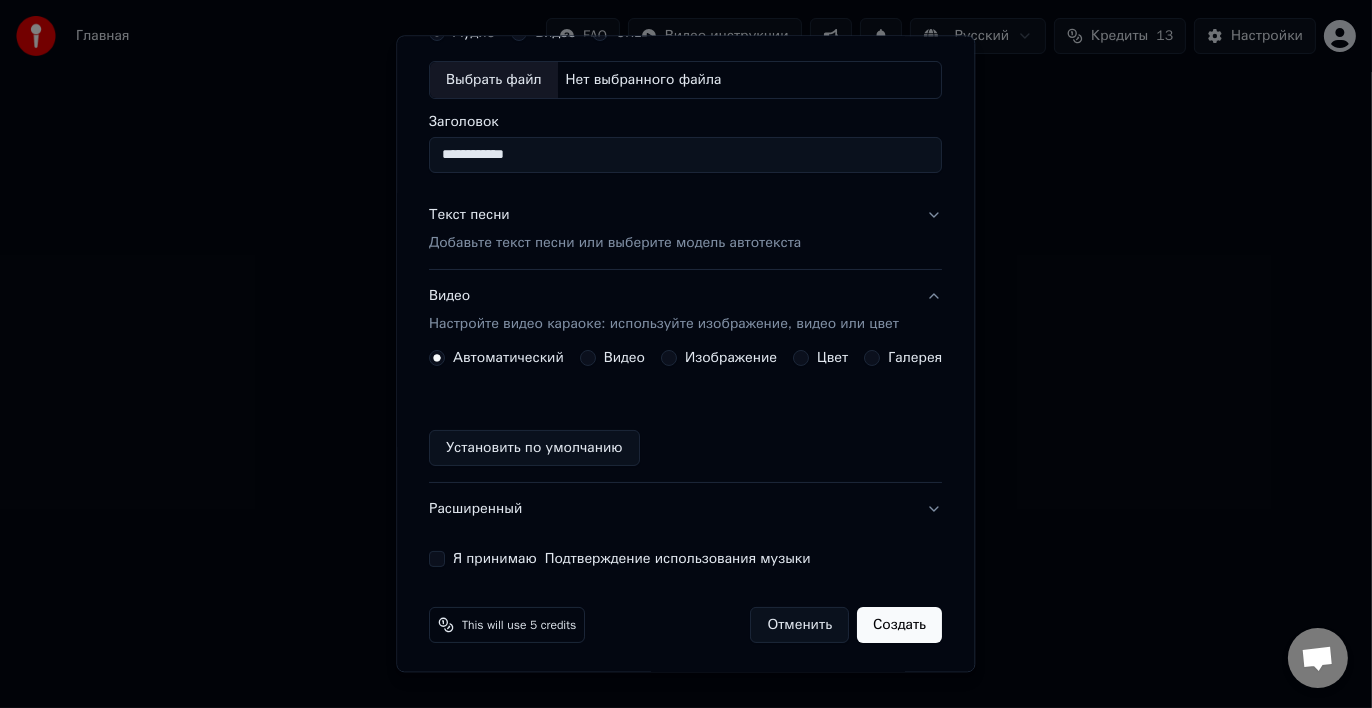 click on "Видео" at bounding box center (624, 358) 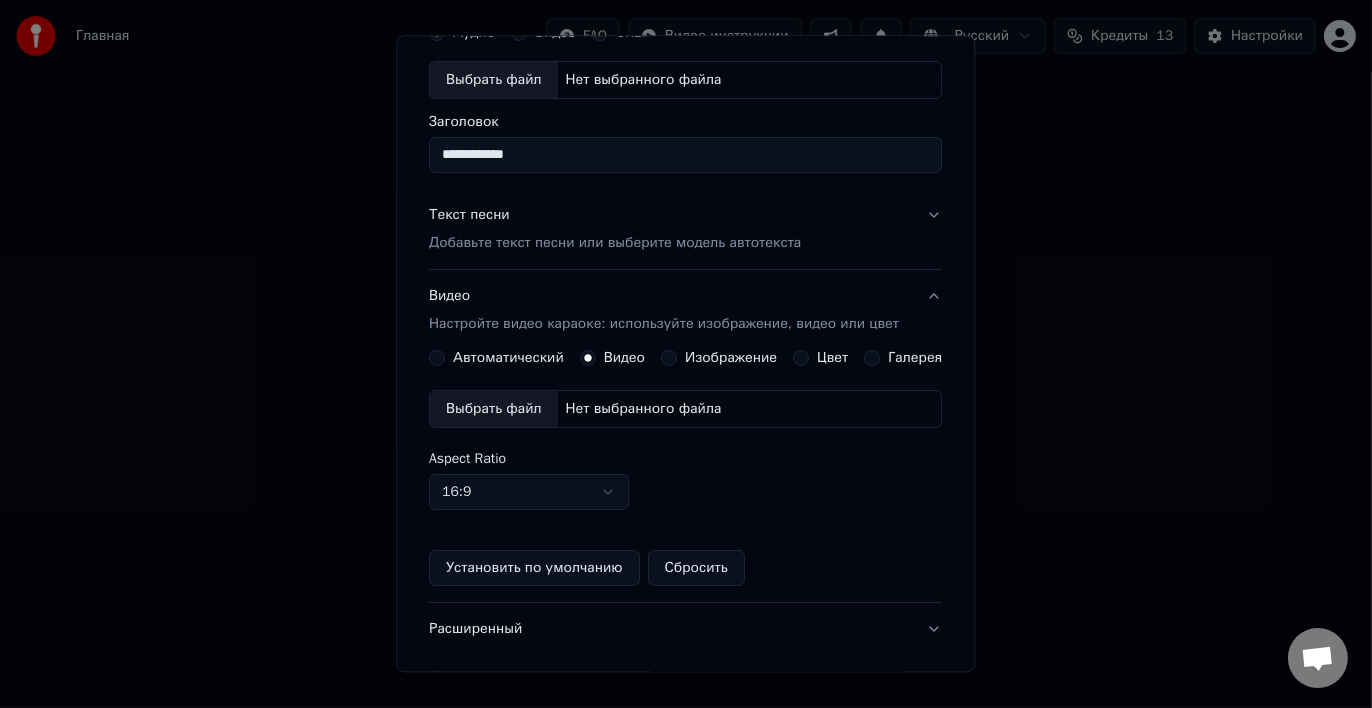 click on "Изображение" at bounding box center [731, 358] 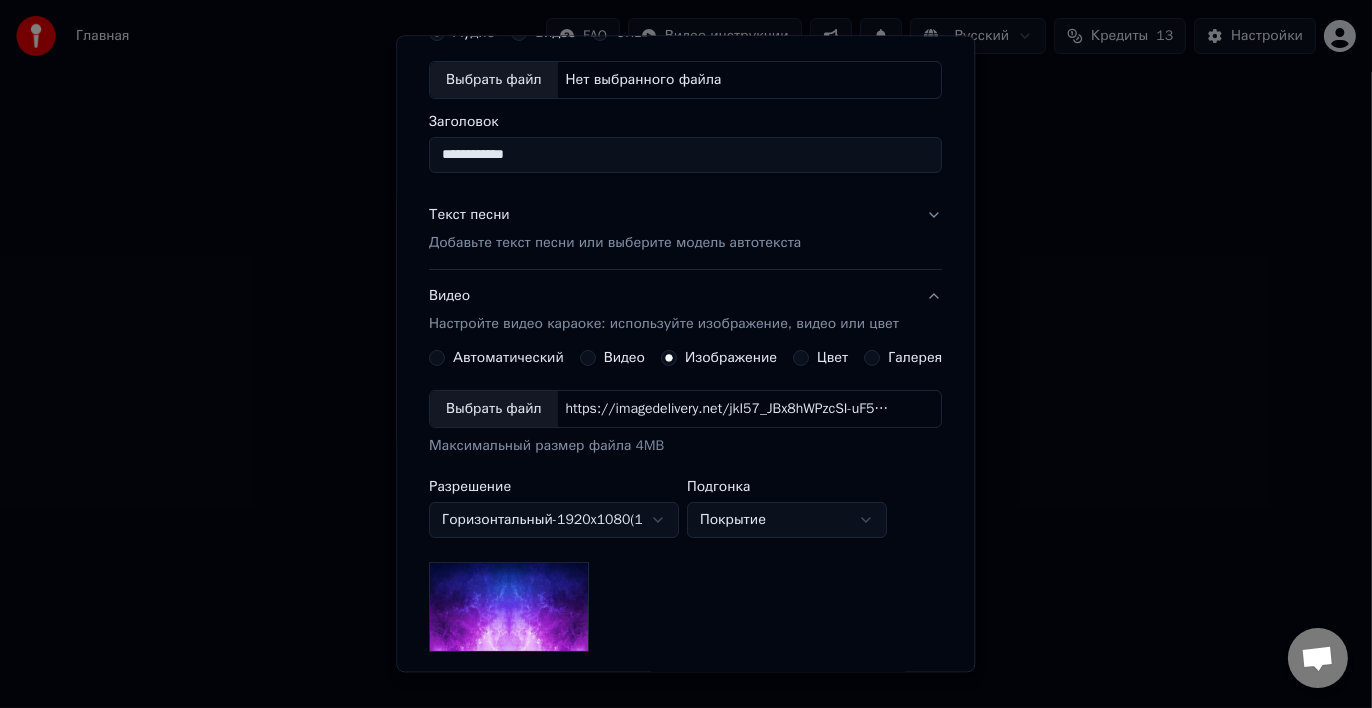 click on "Цвет" at bounding box center (833, 358) 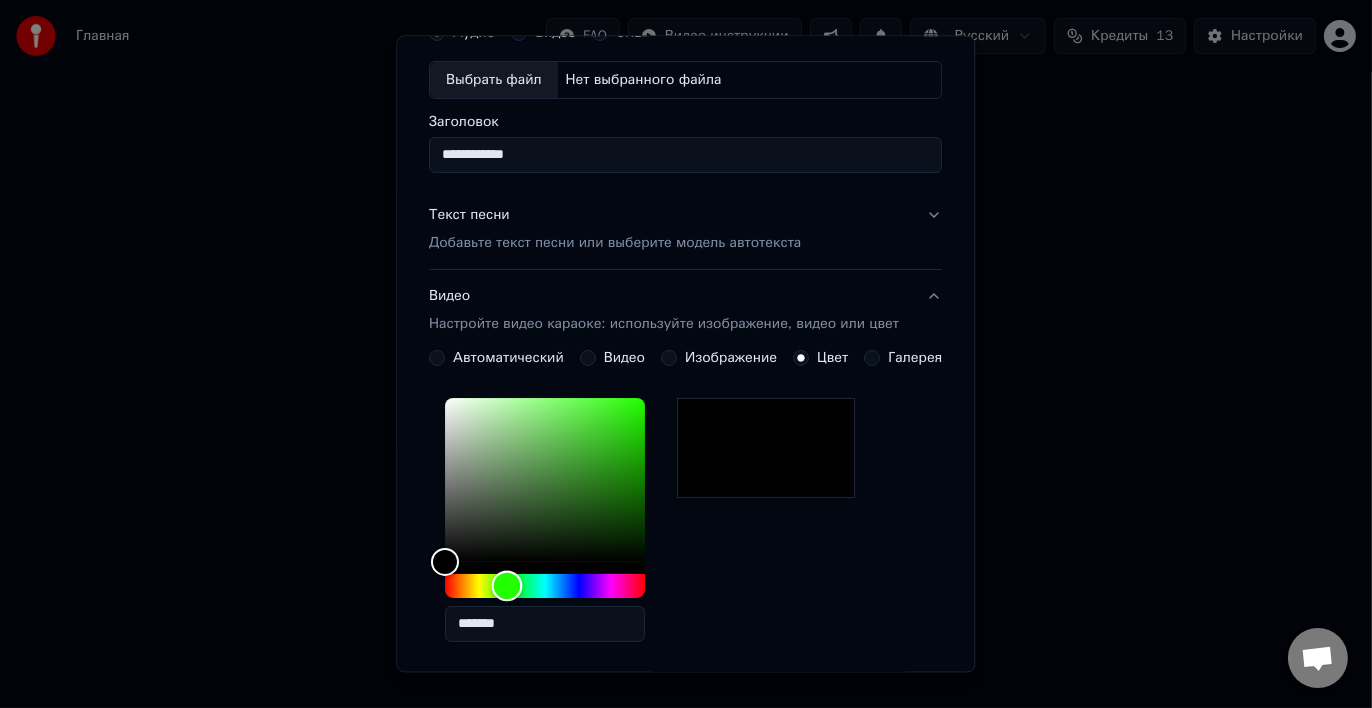 drag, startPoint x: 449, startPoint y: 582, endPoint x: 501, endPoint y: 595, distance: 53.600372 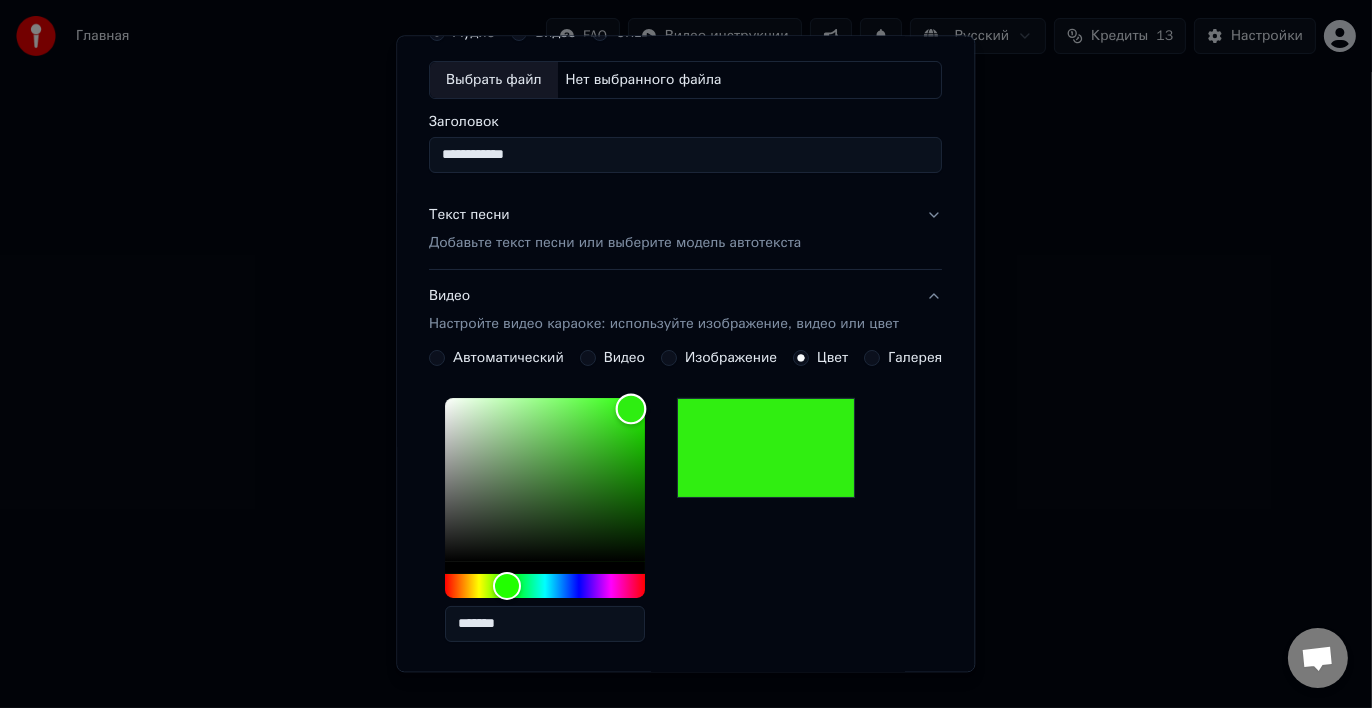 drag, startPoint x: 604, startPoint y: 435, endPoint x: 625, endPoint y: 407, distance: 35 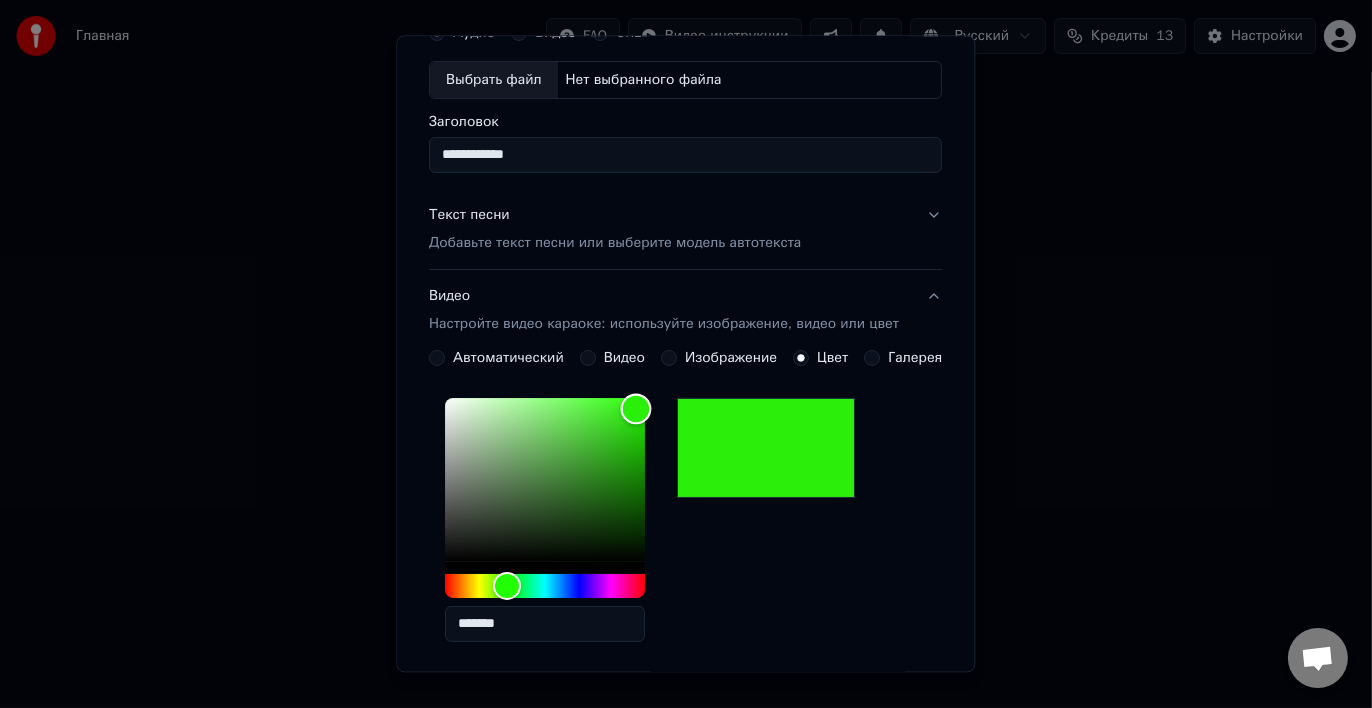 type on "*******" 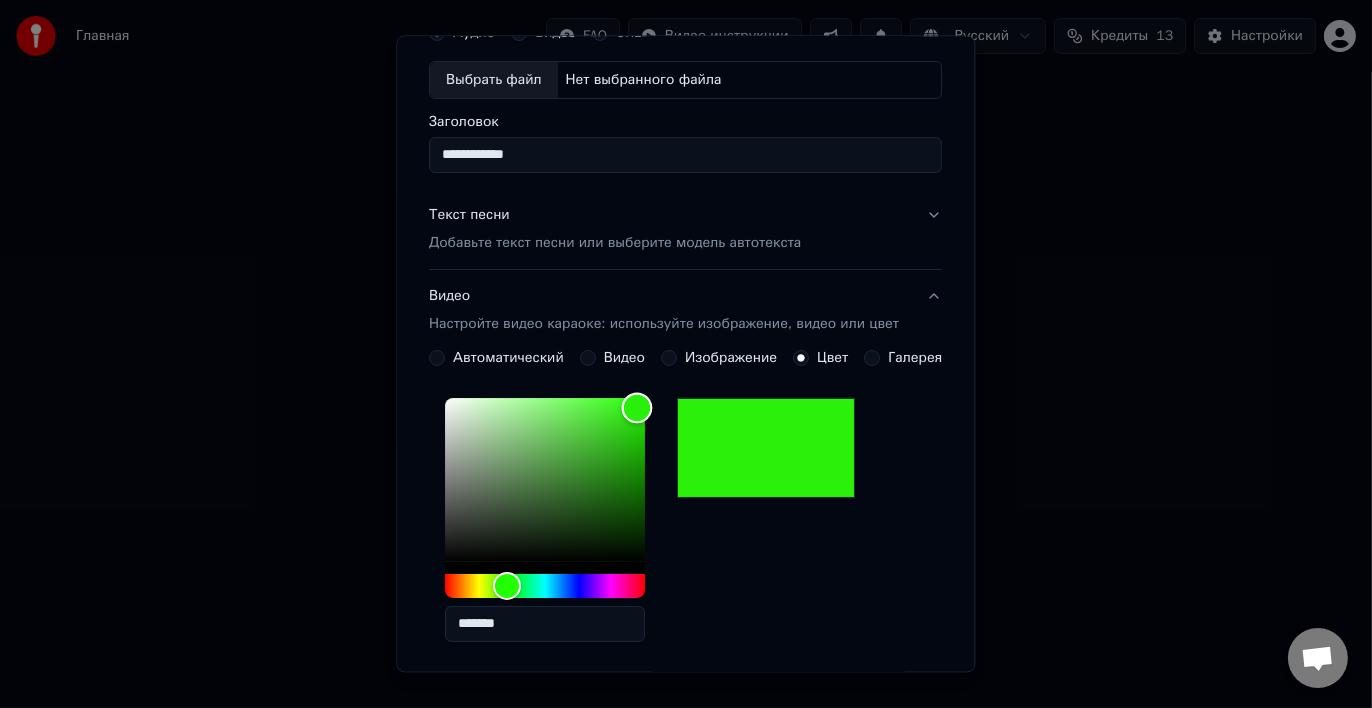 drag, startPoint x: 617, startPoint y: 405, endPoint x: 631, endPoint y: 406, distance: 14.035668 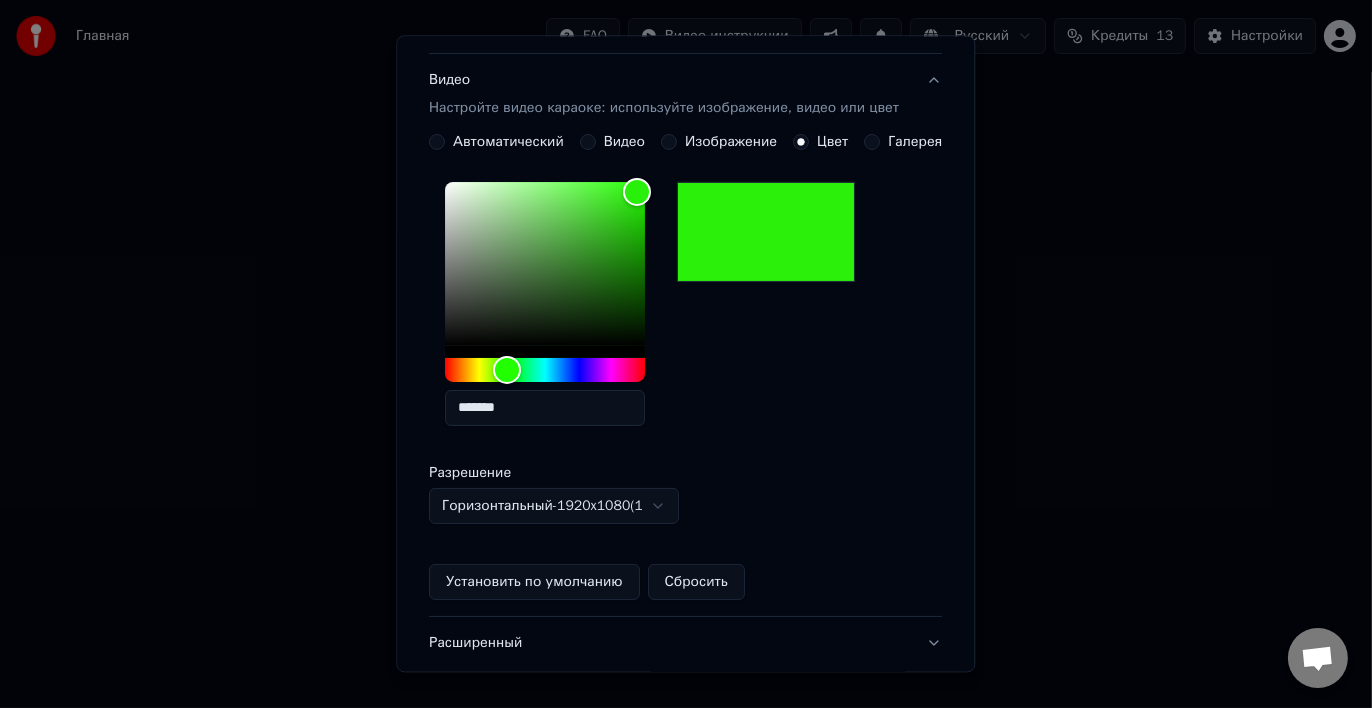 scroll, scrollTop: 332, scrollLeft: 0, axis: vertical 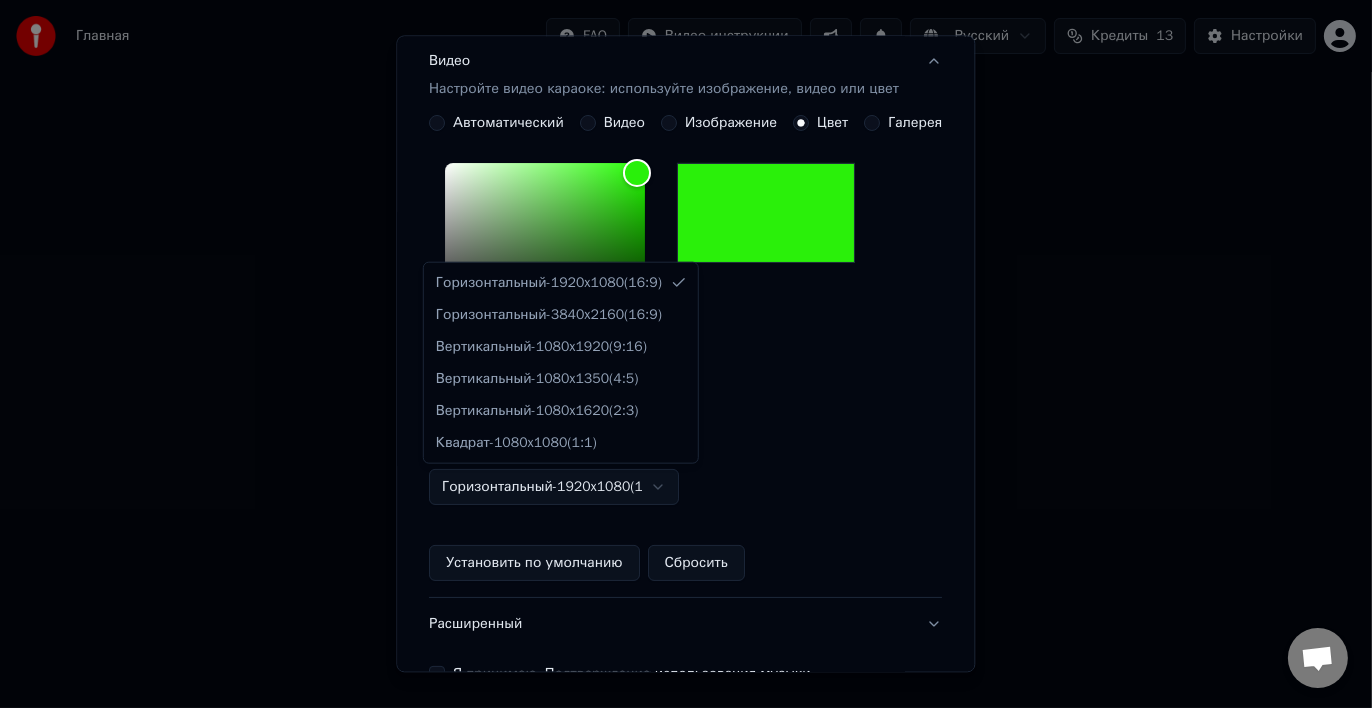 click on "**********" at bounding box center [686, 304] 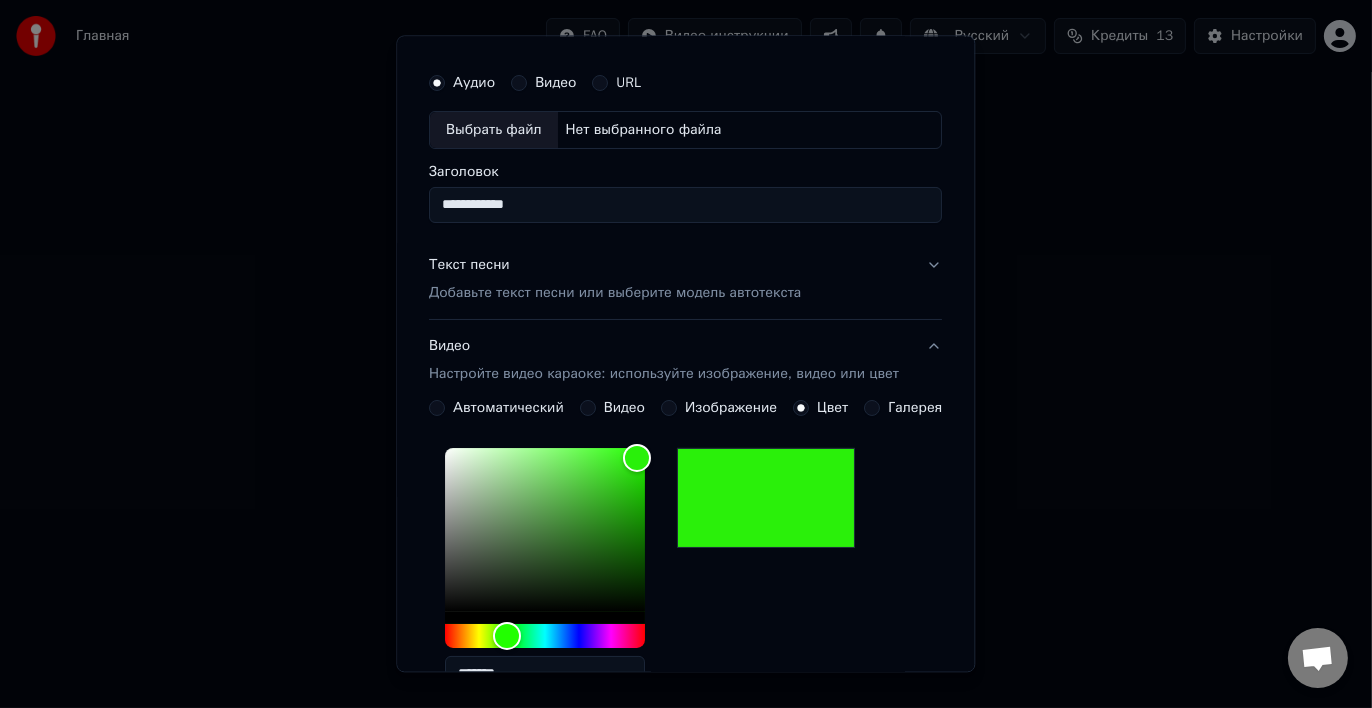 scroll, scrollTop: 0, scrollLeft: 0, axis: both 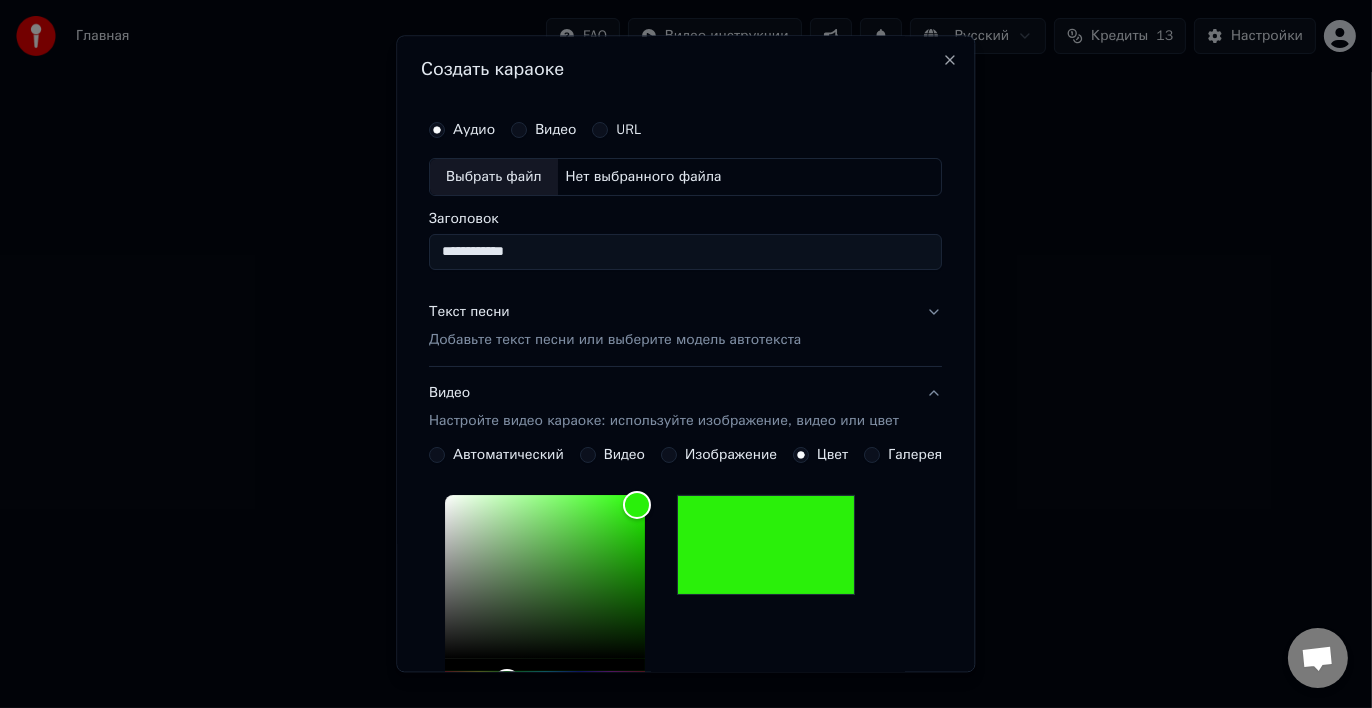 click on "Выбрать файл" at bounding box center [494, 177] 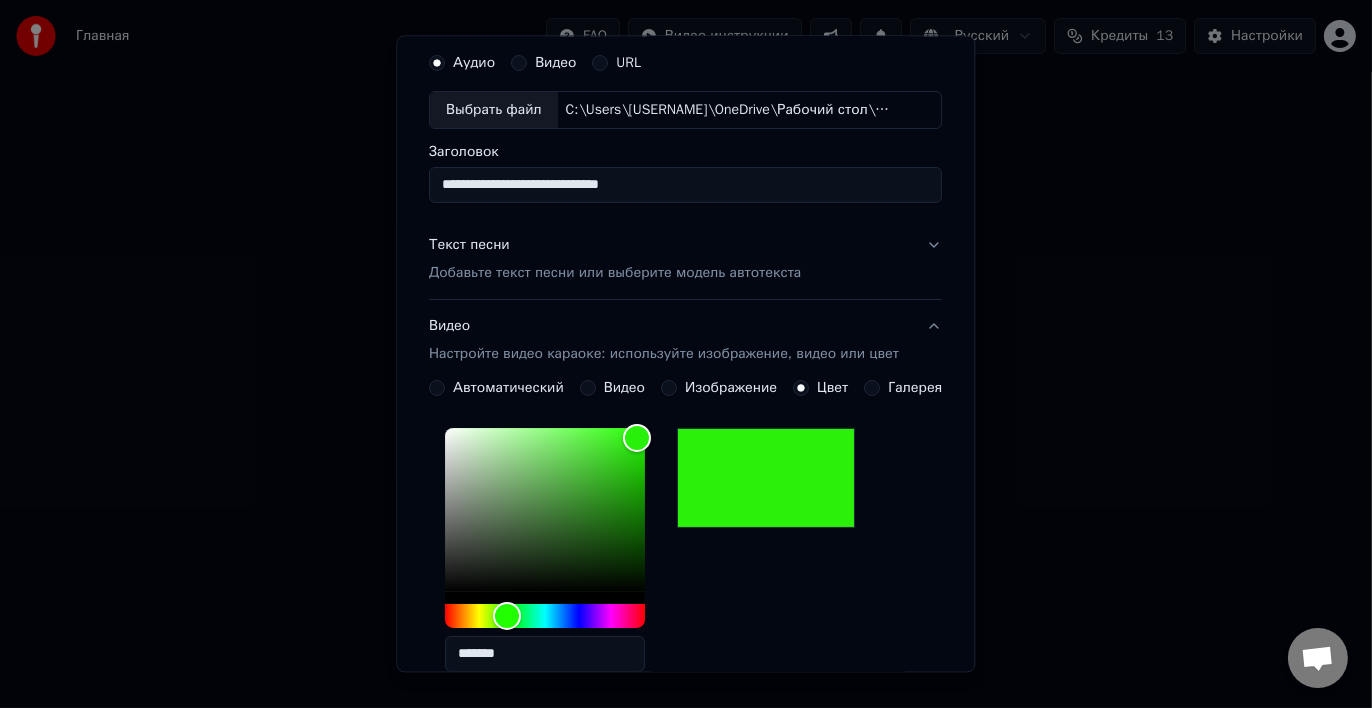 scroll, scrollTop: 100, scrollLeft: 0, axis: vertical 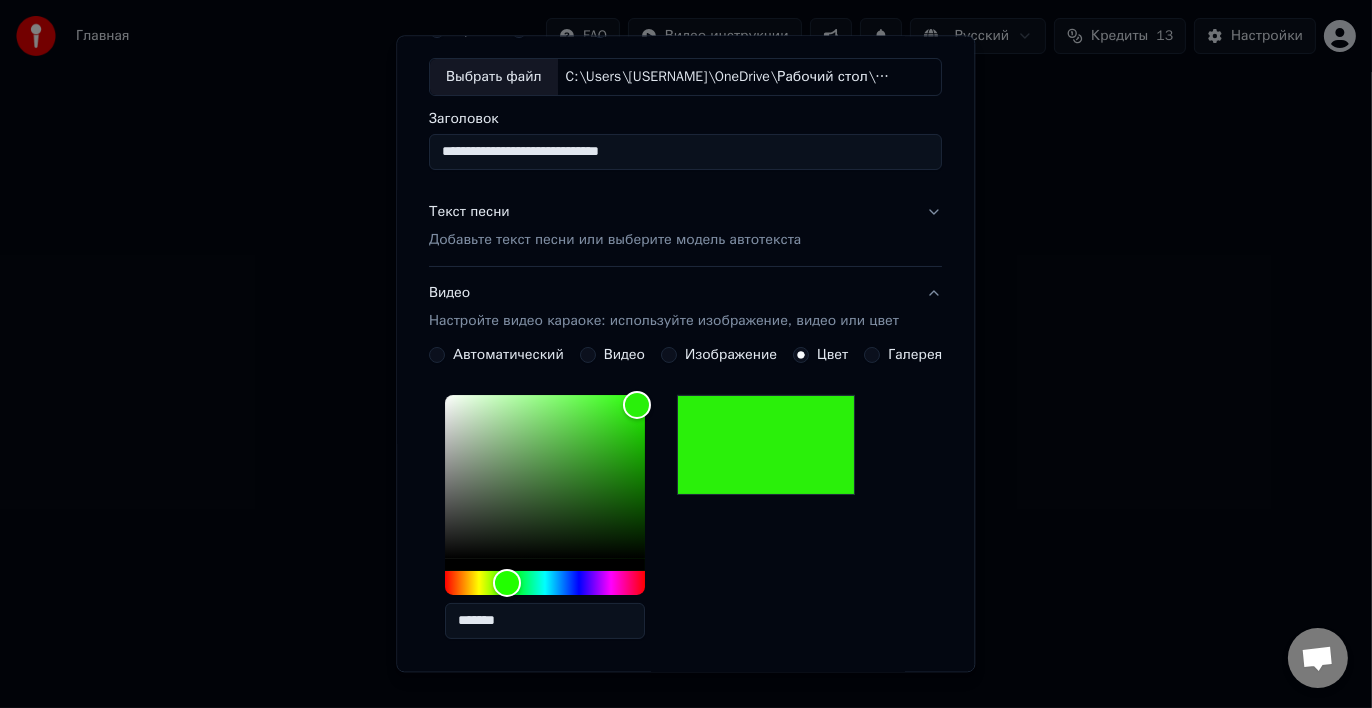 click on "Добавьте текст песни или выберите модель автотекста" at bounding box center [615, 240] 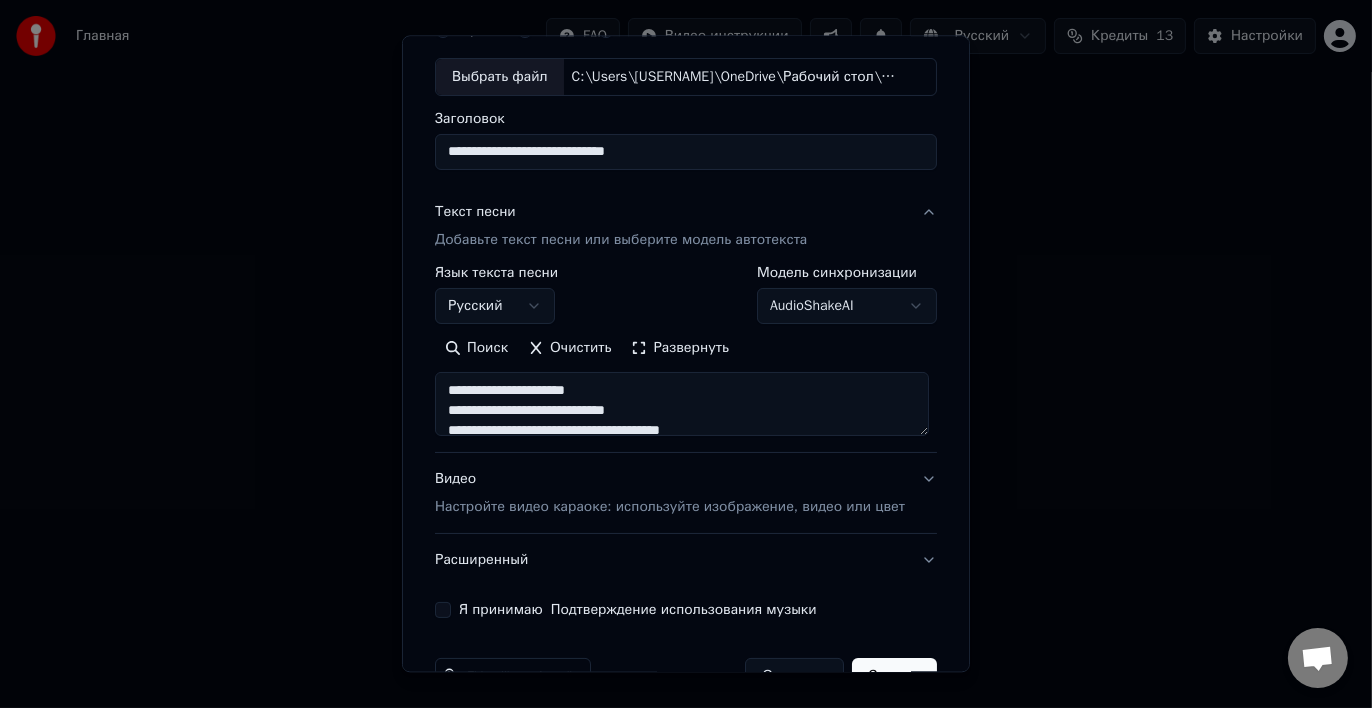 scroll, scrollTop: 152, scrollLeft: 0, axis: vertical 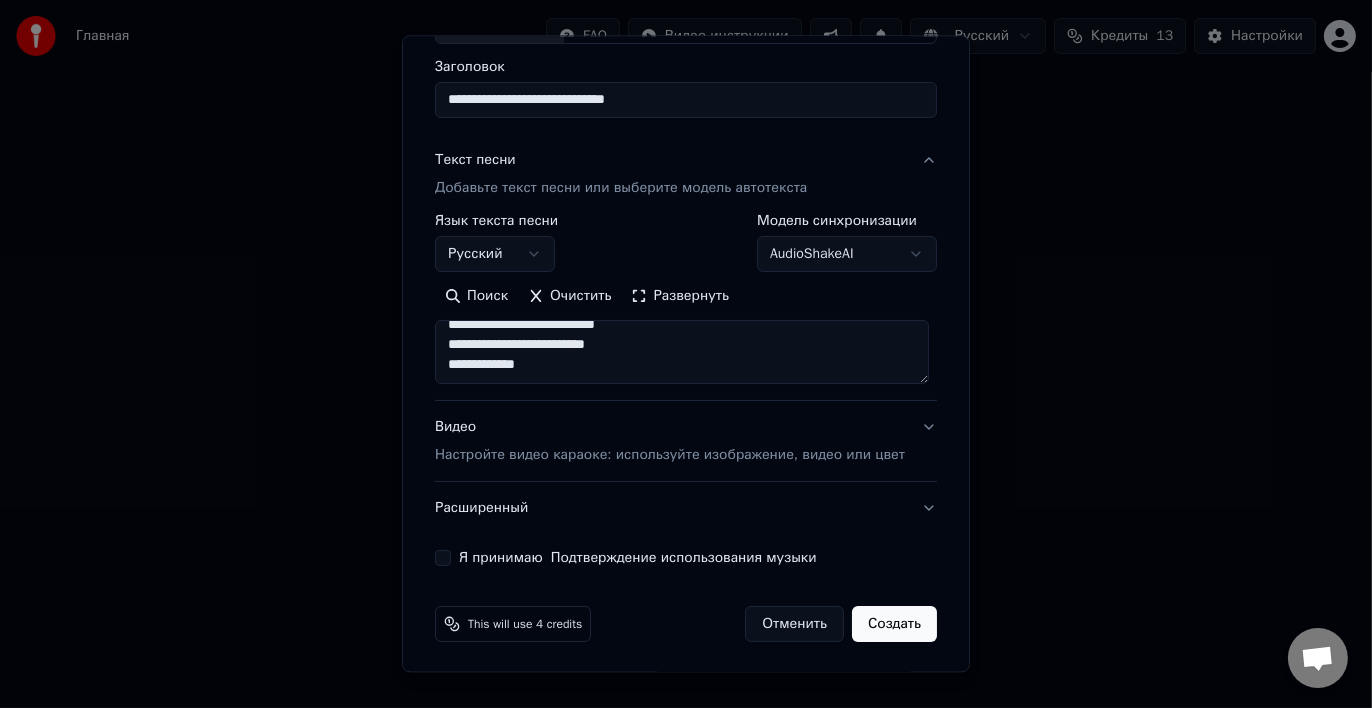 click on "Видео Настройте видео караоке: используйте изображение, видео или цвет" at bounding box center [686, 441] 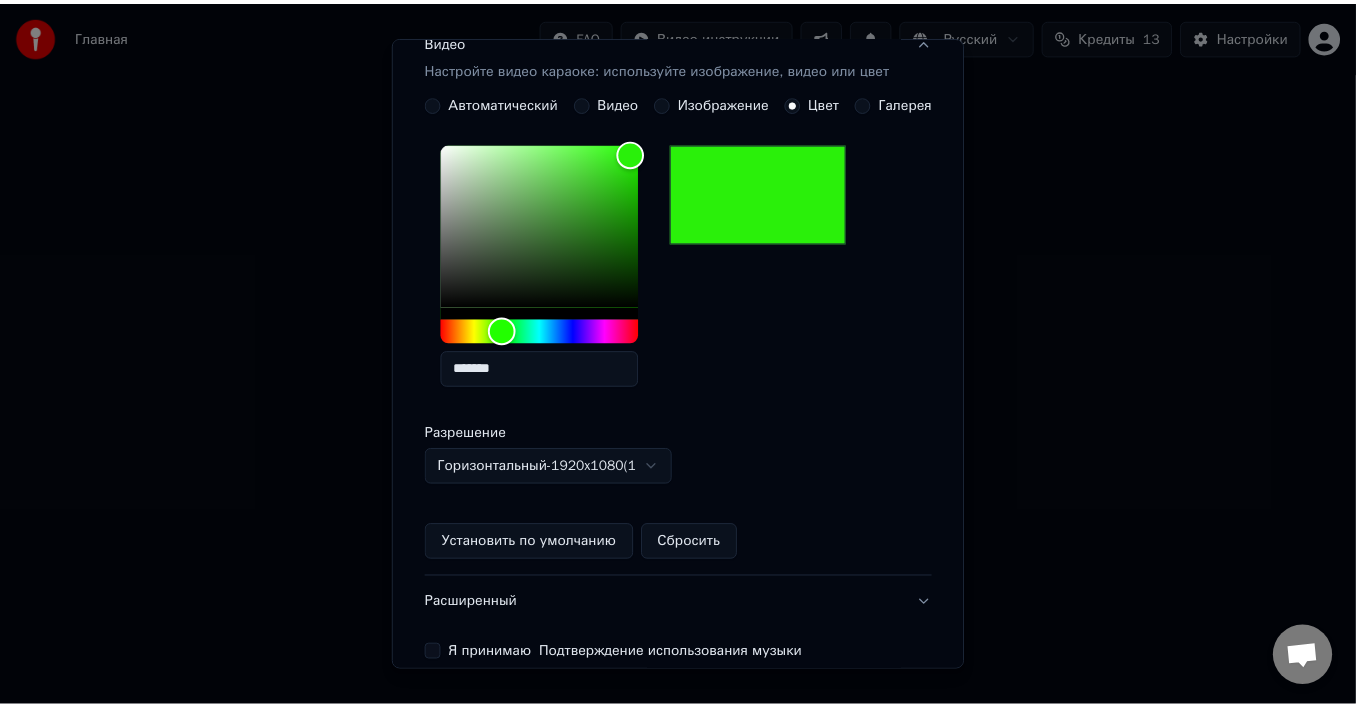 scroll, scrollTop: 447, scrollLeft: 0, axis: vertical 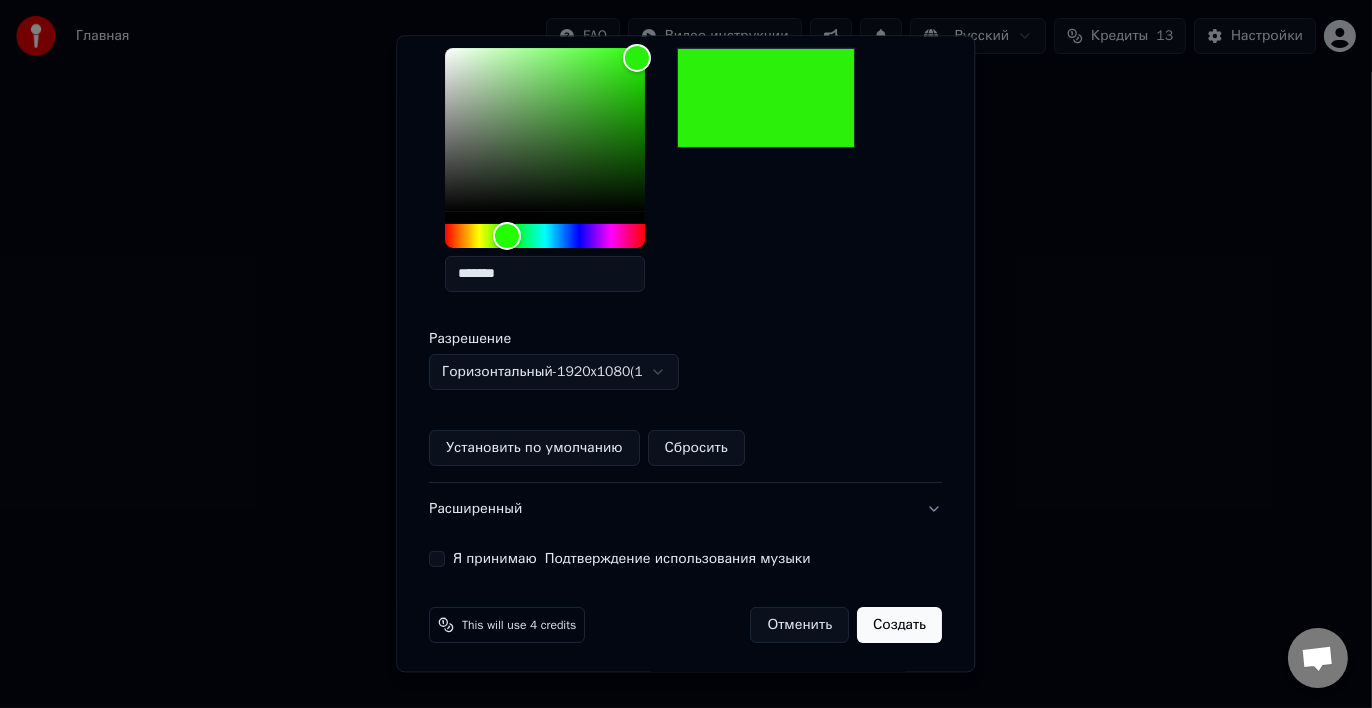 click on "Я принимаю   Подтверждение использования музыки" at bounding box center (437, 559) 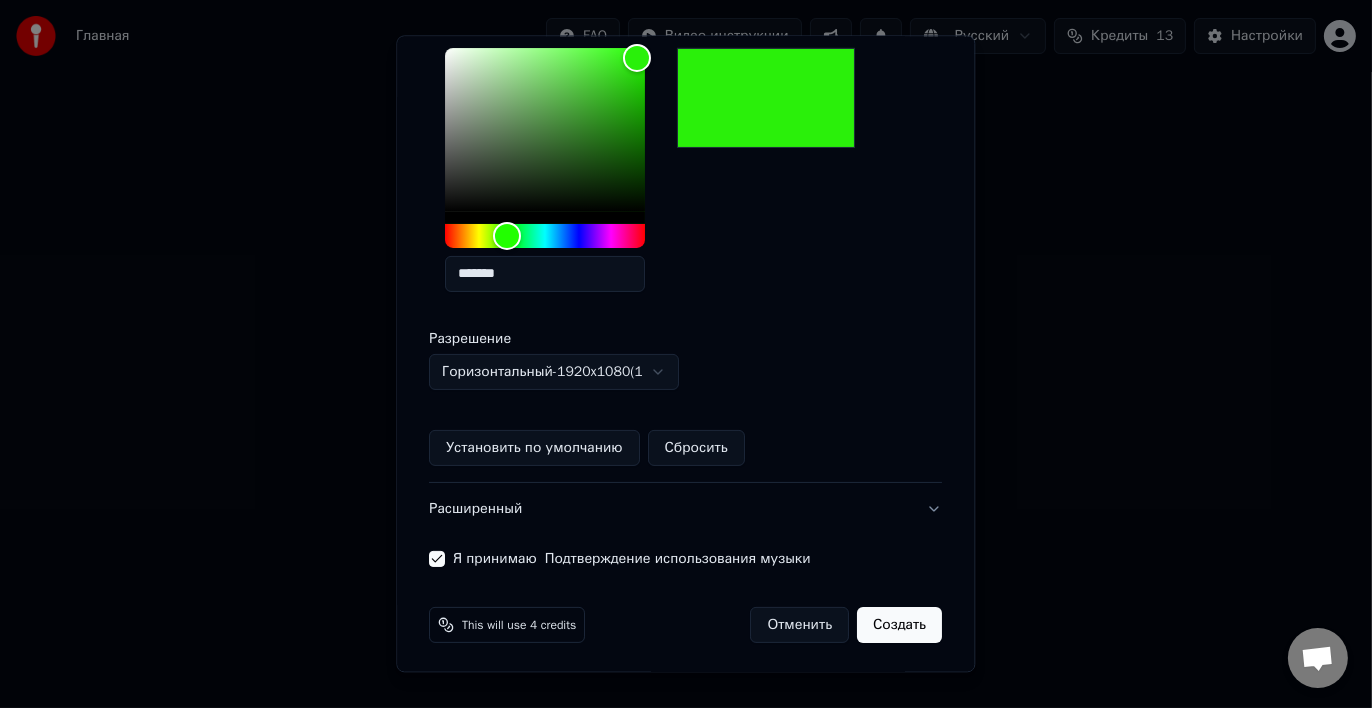 click on "Создать" at bounding box center (900, 625) 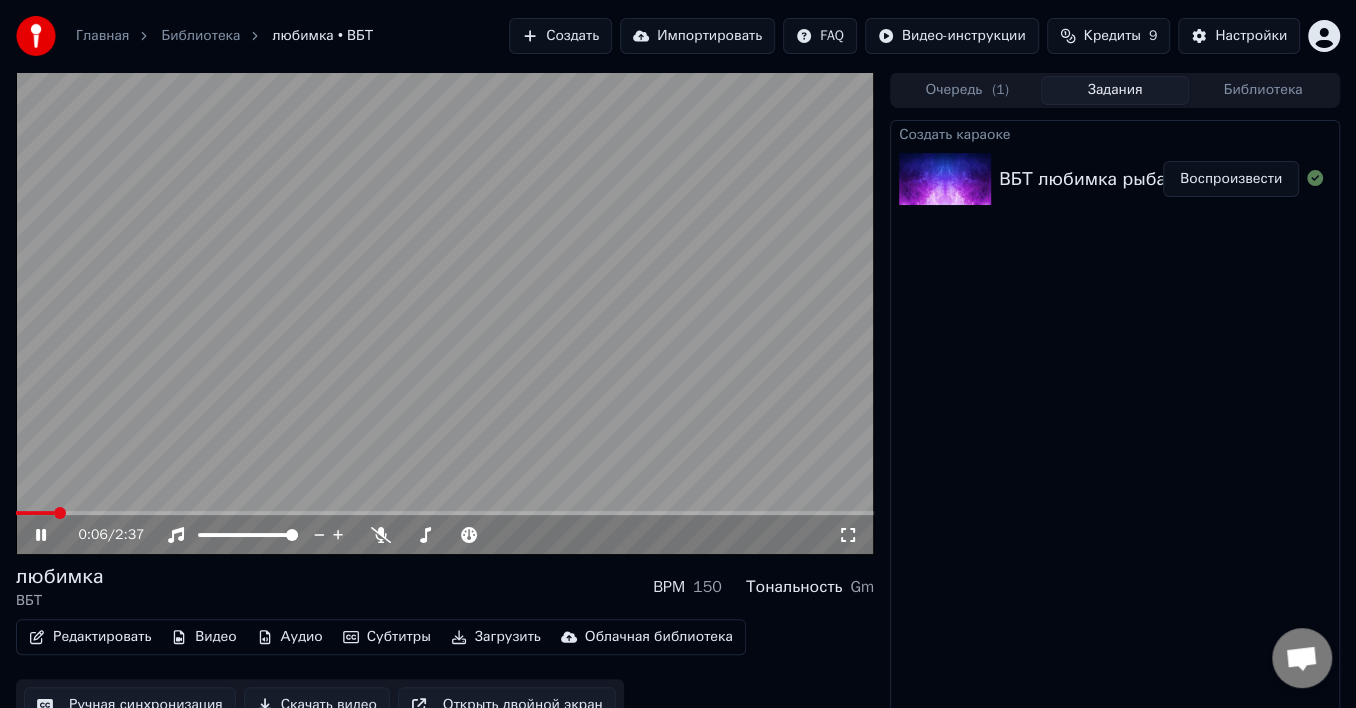 click on "0:06  /  2:37" at bounding box center (445, 313) 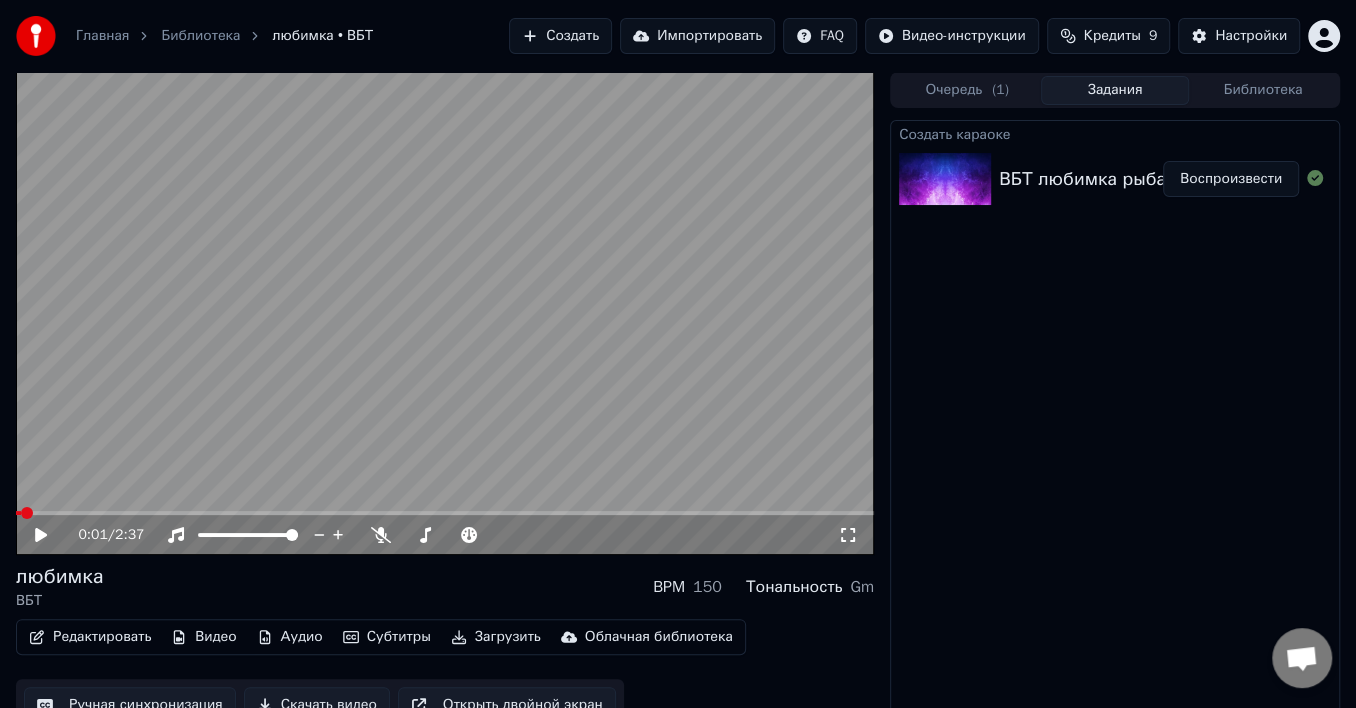 click at bounding box center (18, 513) 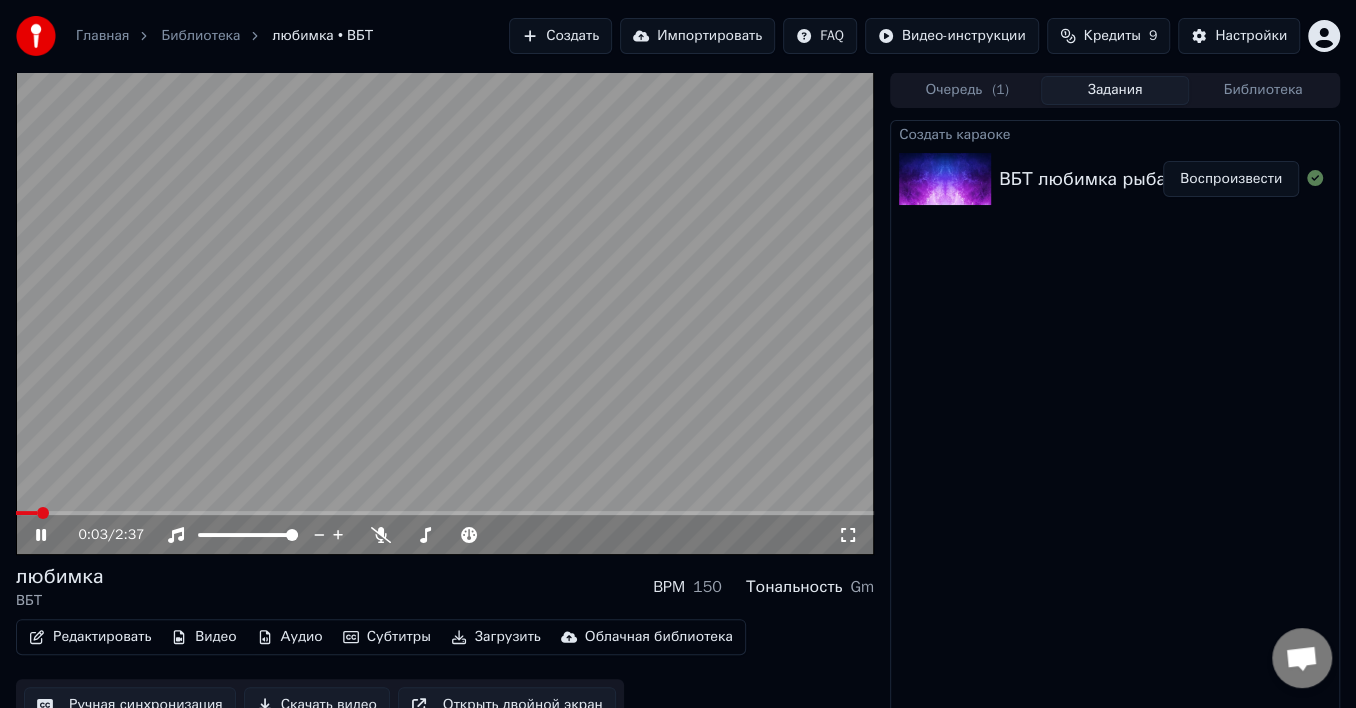 click at bounding box center [26, 513] 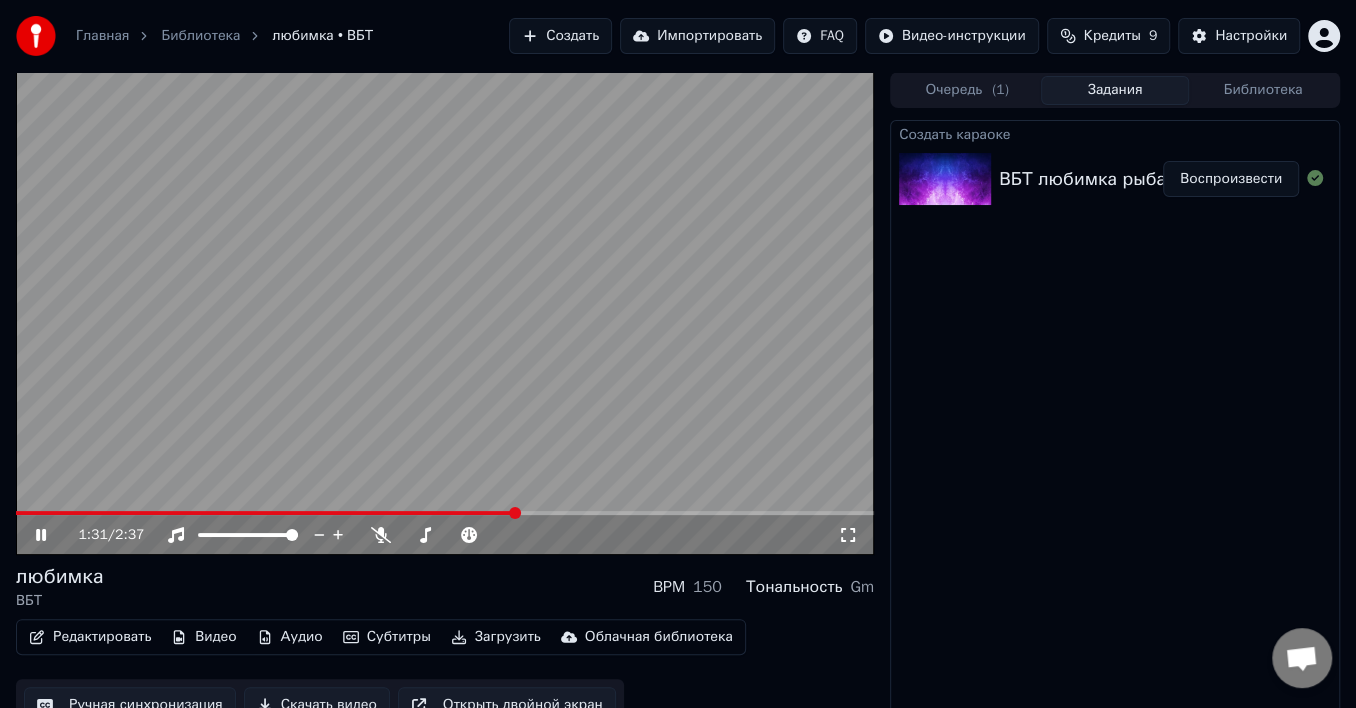 click 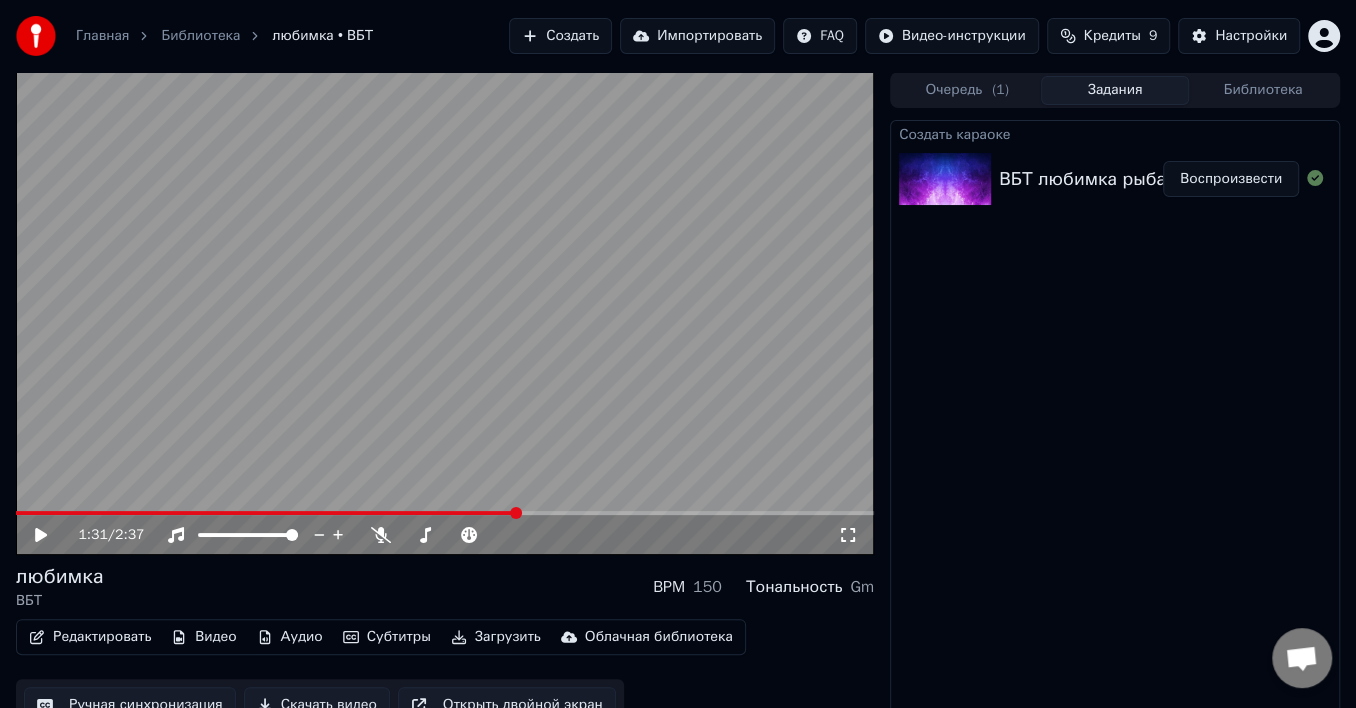 click 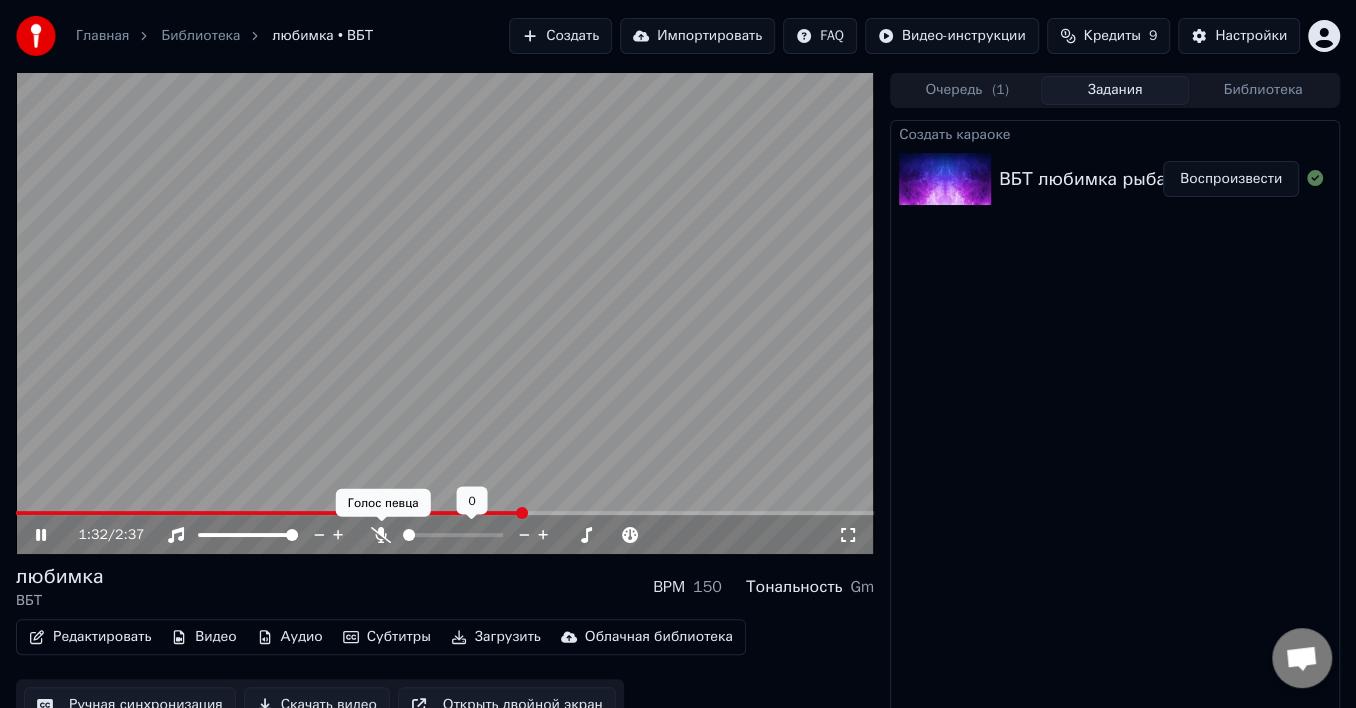 click 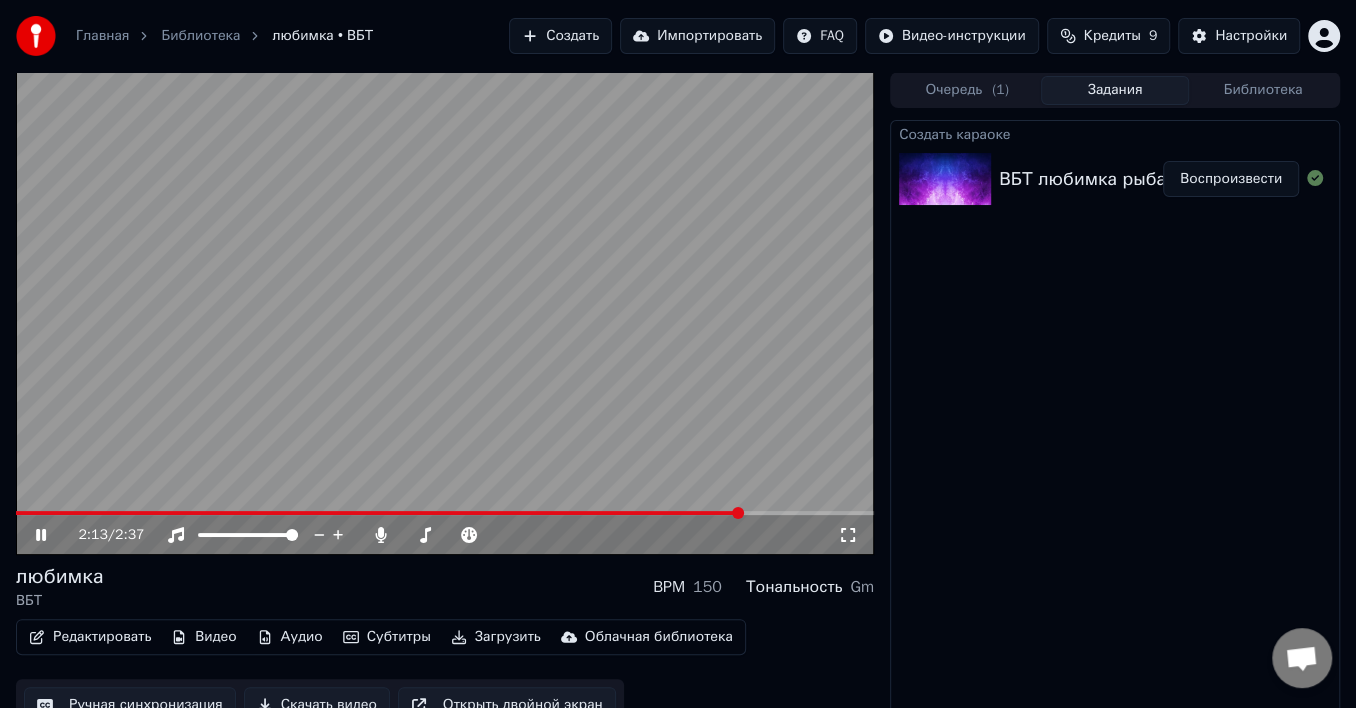 click on "2:13  /  2:37 любимка ВБТ BPM 150 Тональность Gm Редактировать Видео Аудио Субтитры Загрузить Облачная библиотека Ручная синхронизация Скачать видео Открыть двойной экран Очередь ( 1 ) Задания Библиотека Создать караоке ВБТ любимка рыба без вступления Воспроизвести" at bounding box center [678, 401] 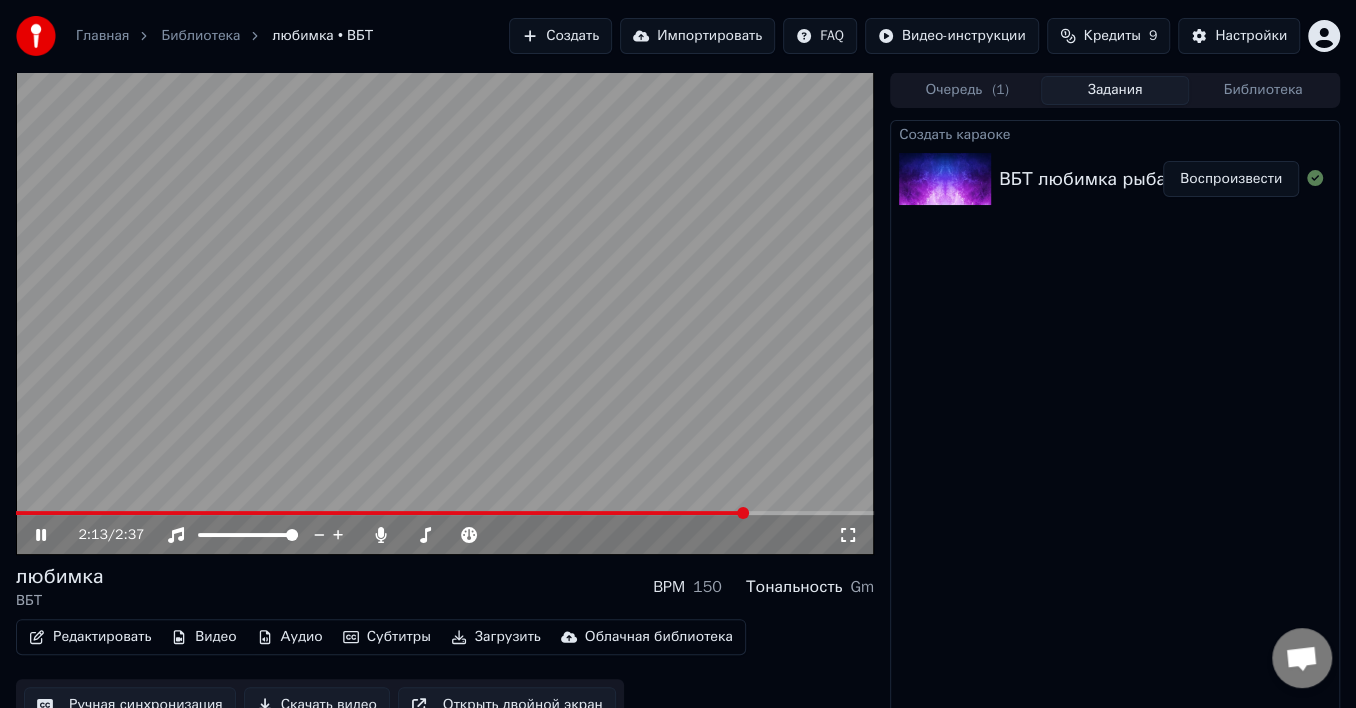 click at bounding box center [381, 513] 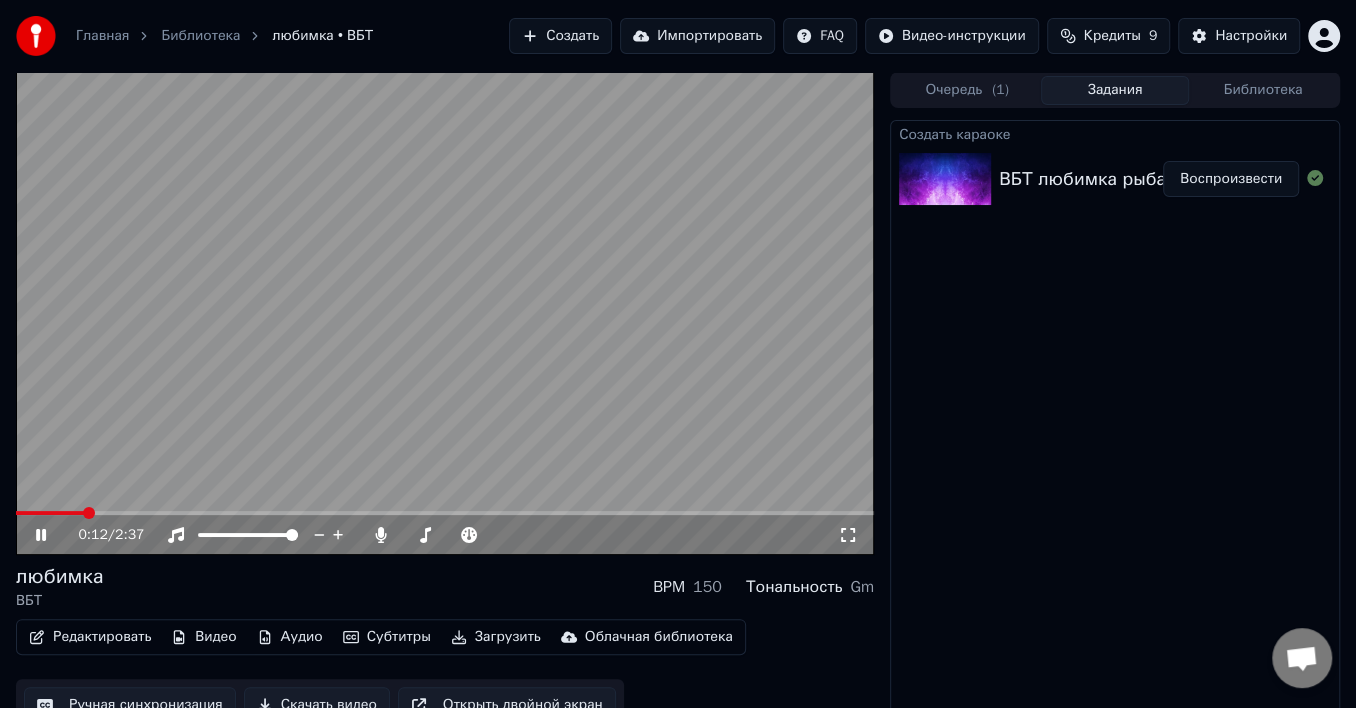 click 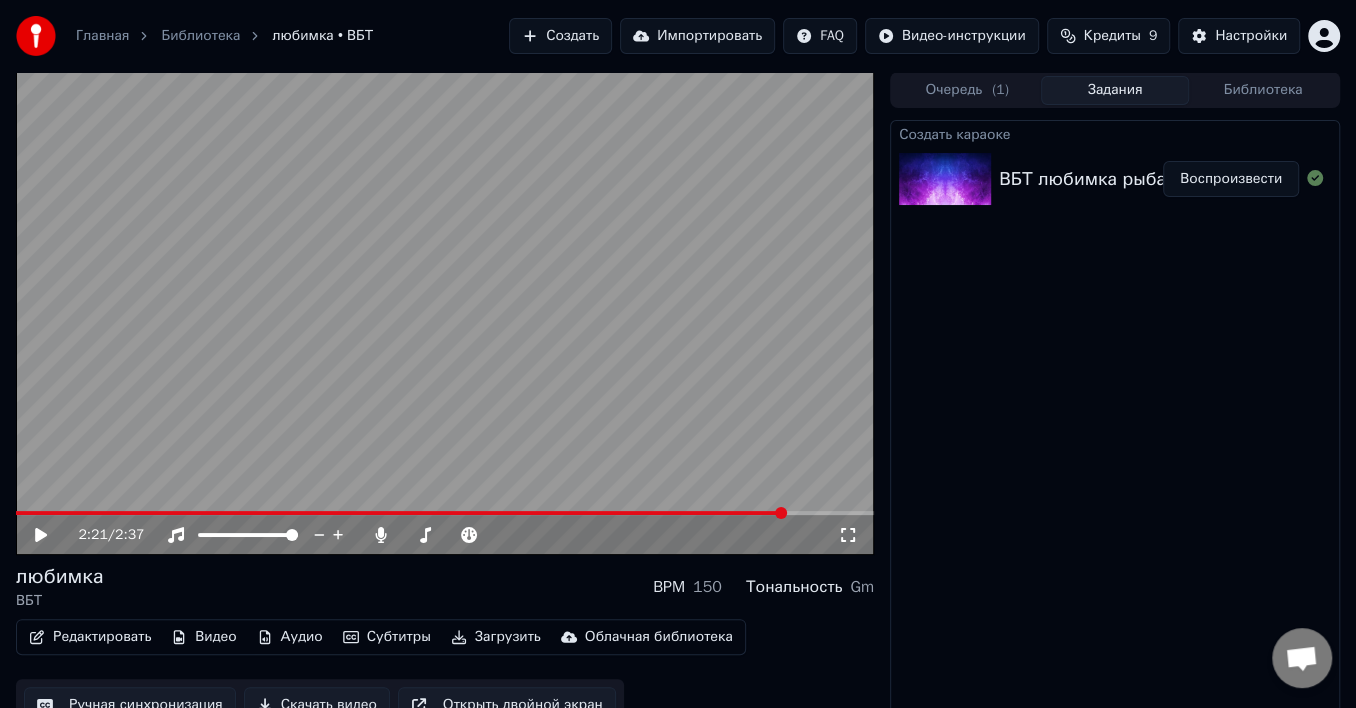 click at bounding box center [445, 513] 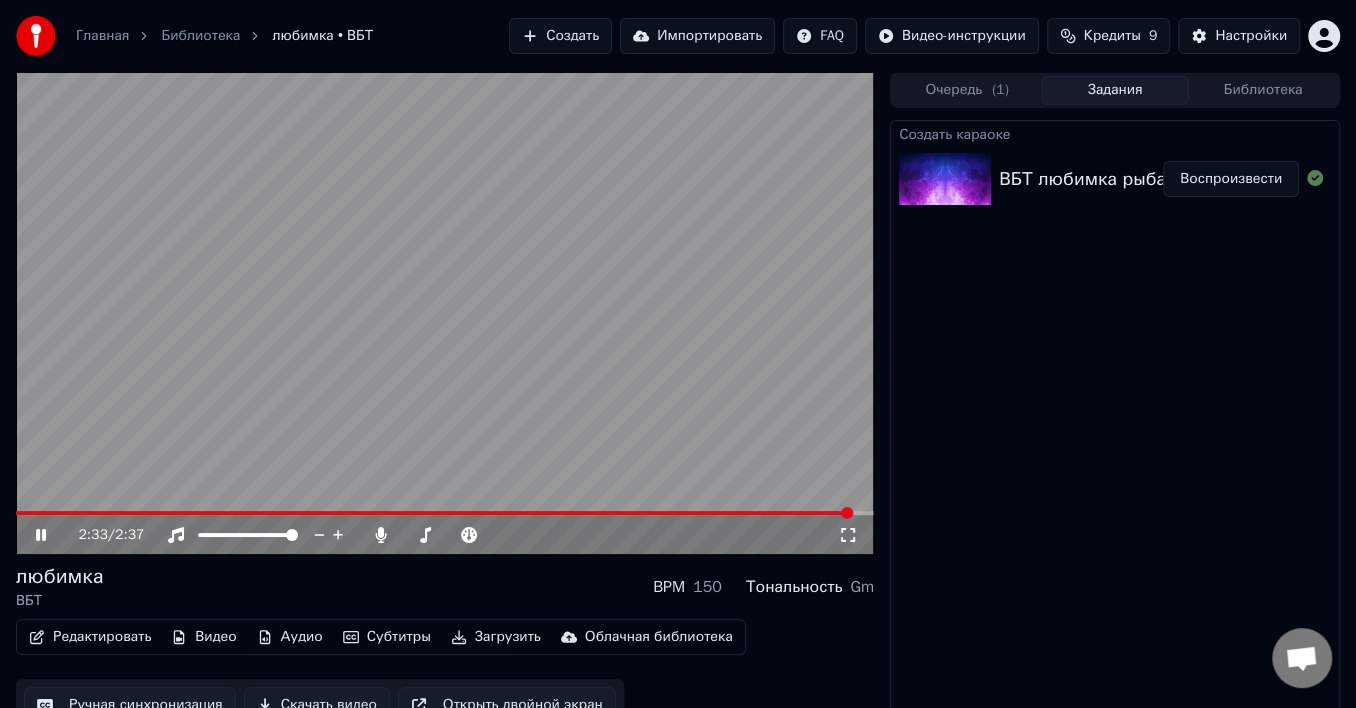 click 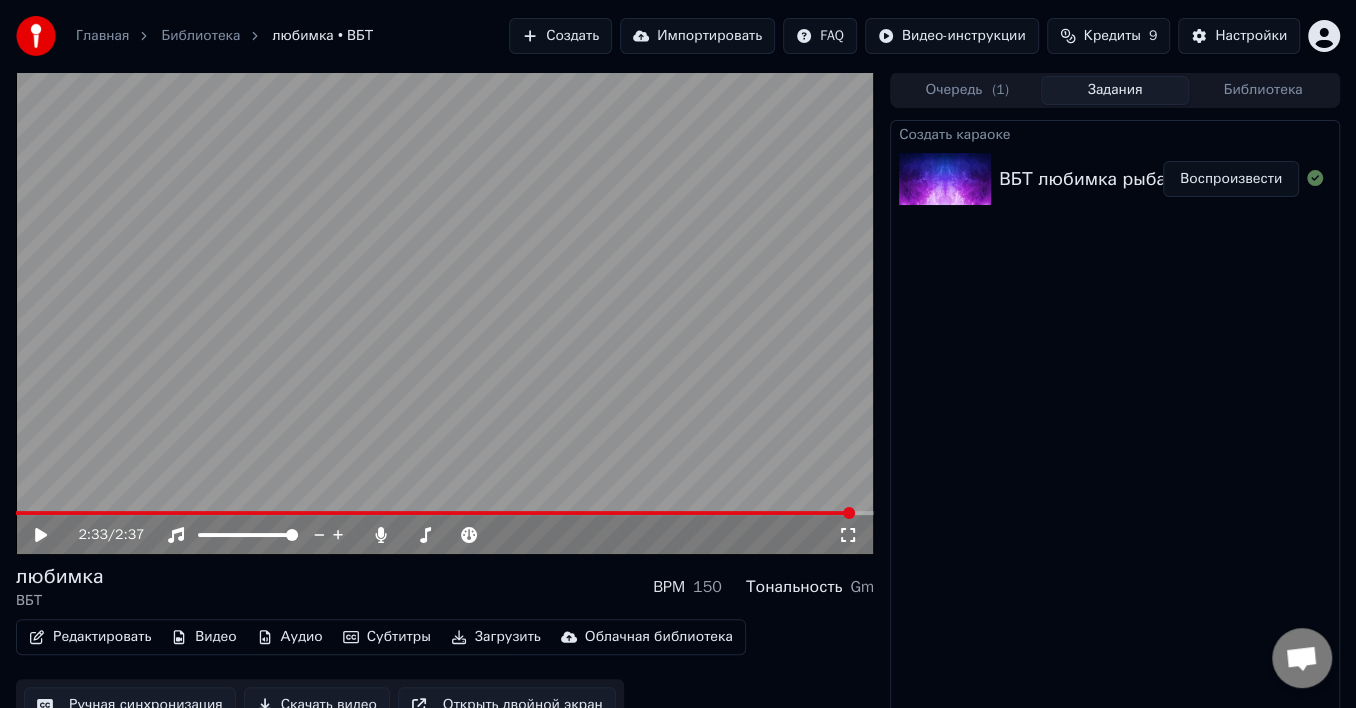 click on "Загрузить" at bounding box center [496, 637] 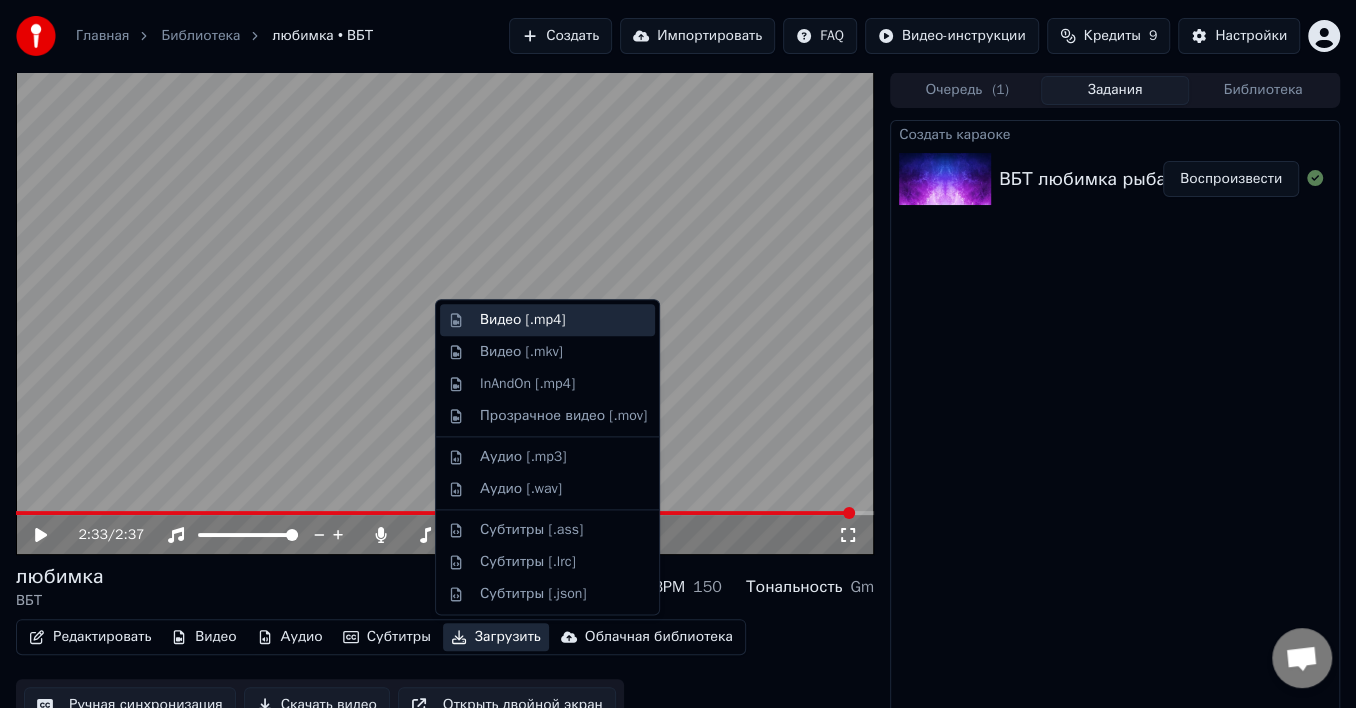 click on "Видео [.mp4]" at bounding box center (522, 320) 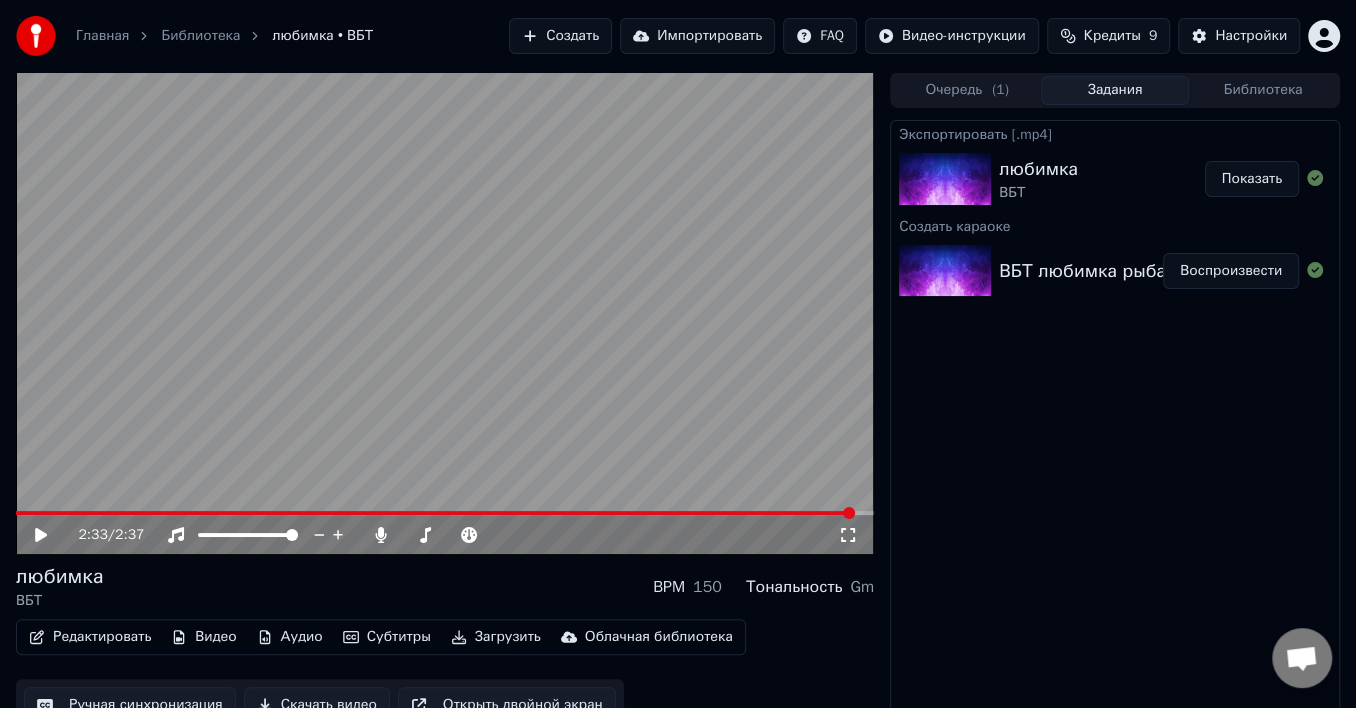 click on "Показать" at bounding box center [1252, 179] 